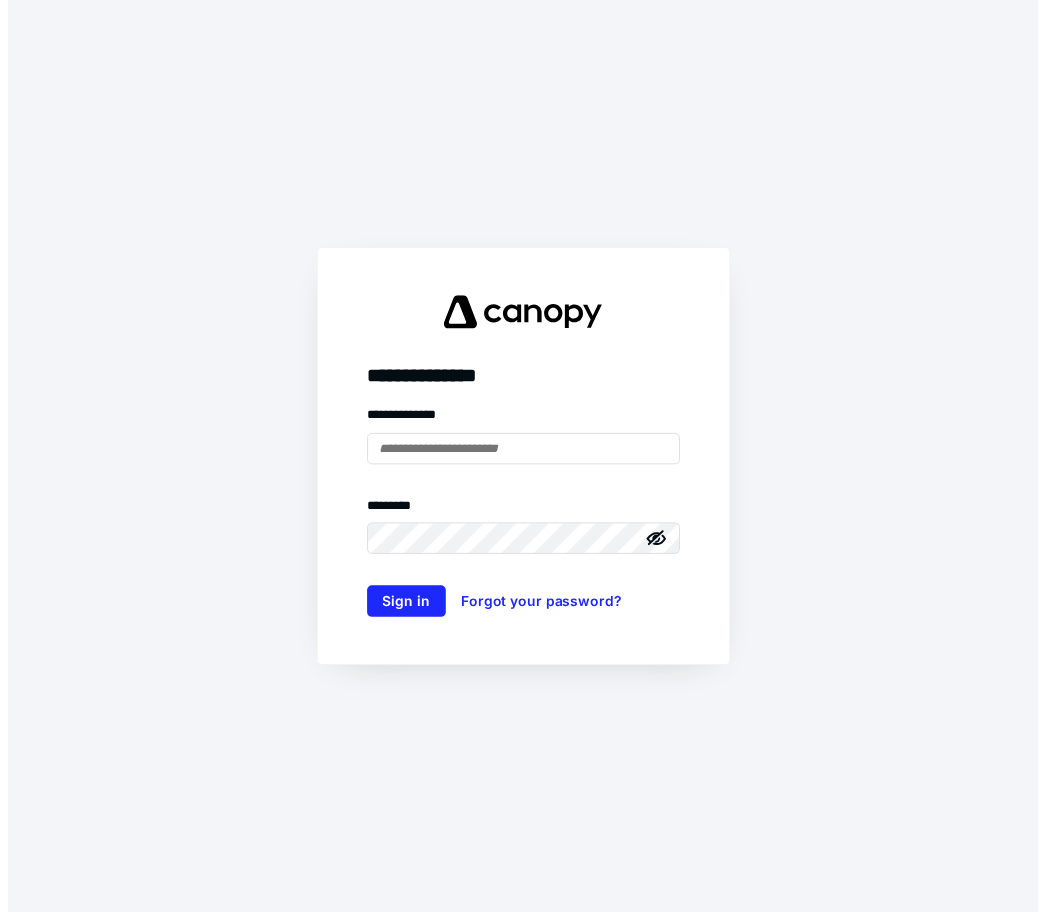 scroll, scrollTop: 0, scrollLeft: 0, axis: both 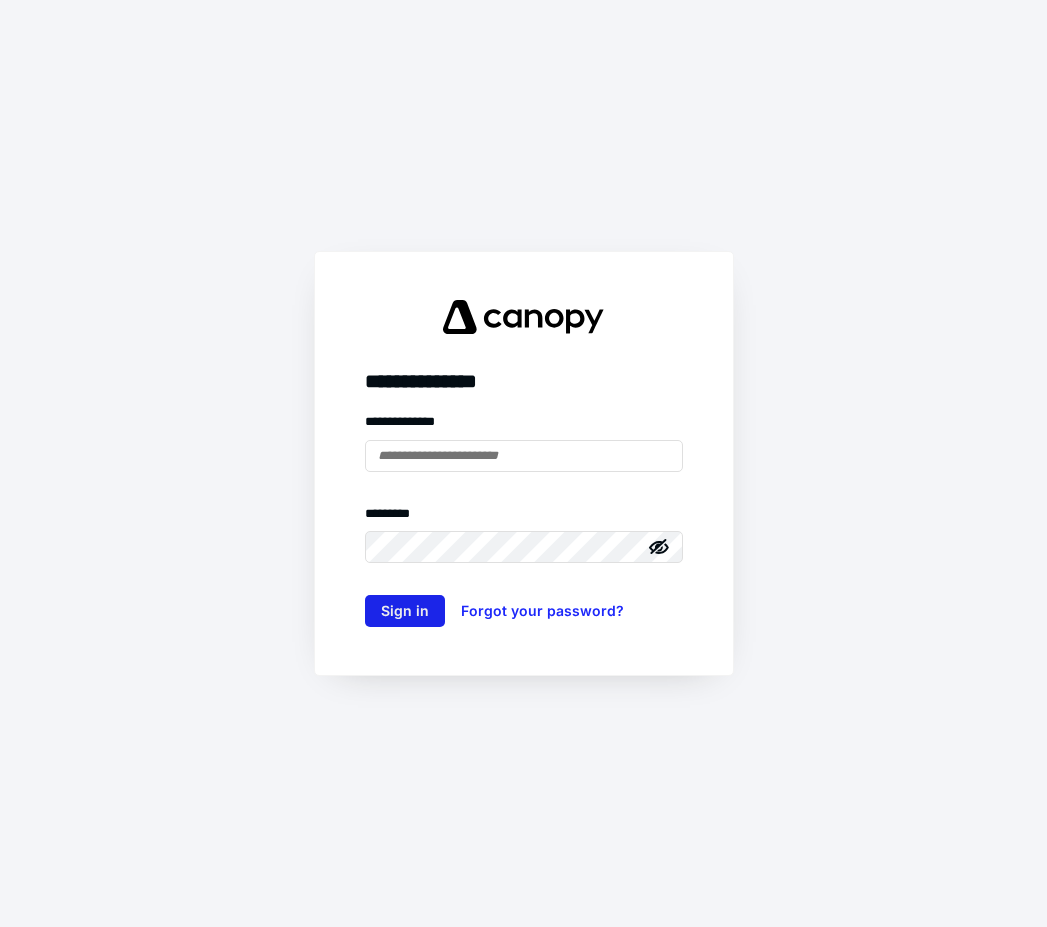 type on "**********" 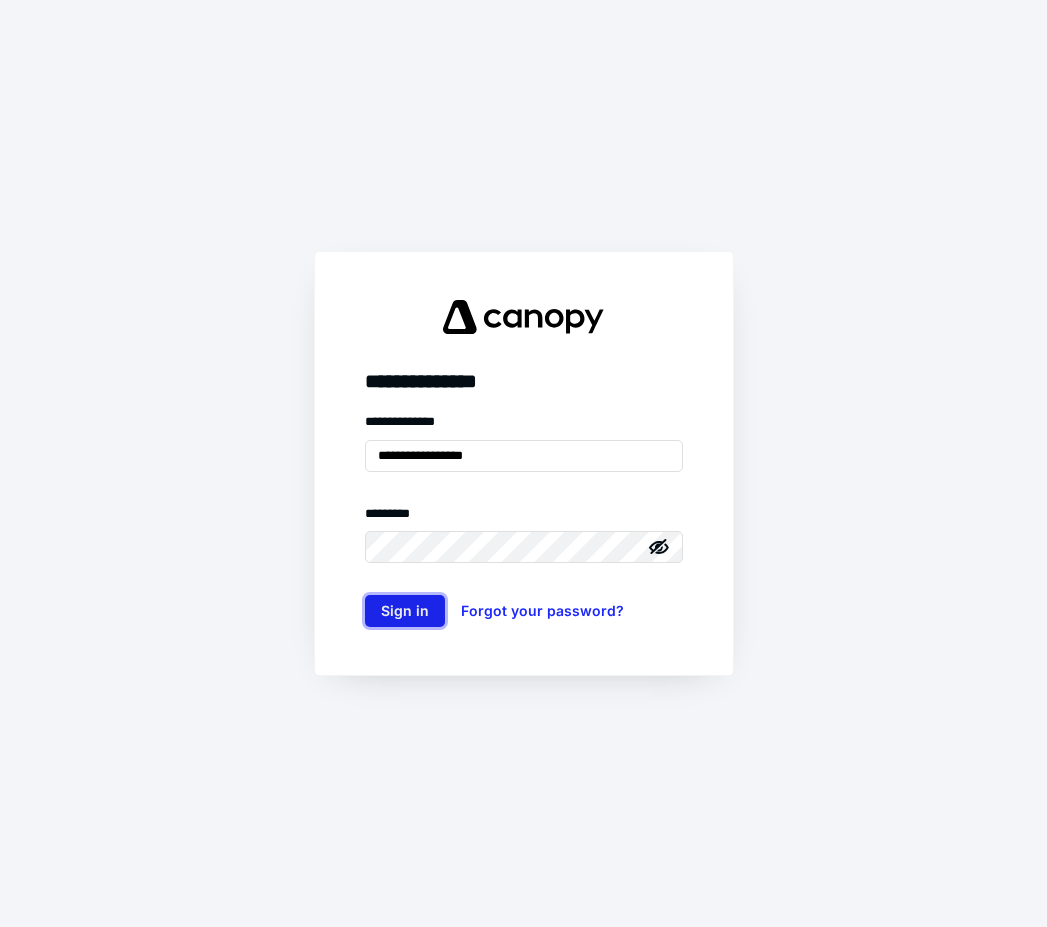 click on "Sign in" at bounding box center [405, 611] 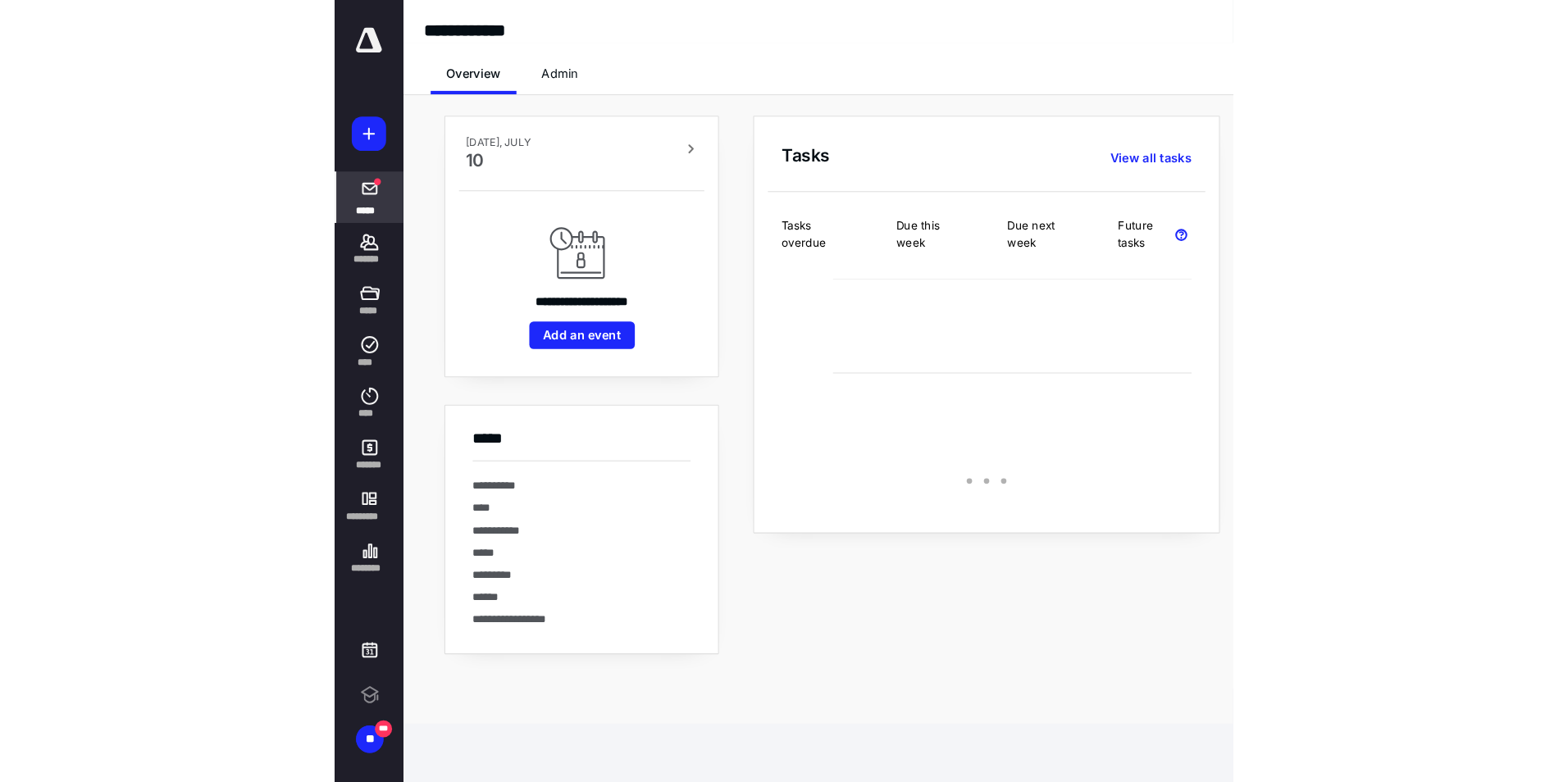 scroll, scrollTop: 0, scrollLeft: 0, axis: both 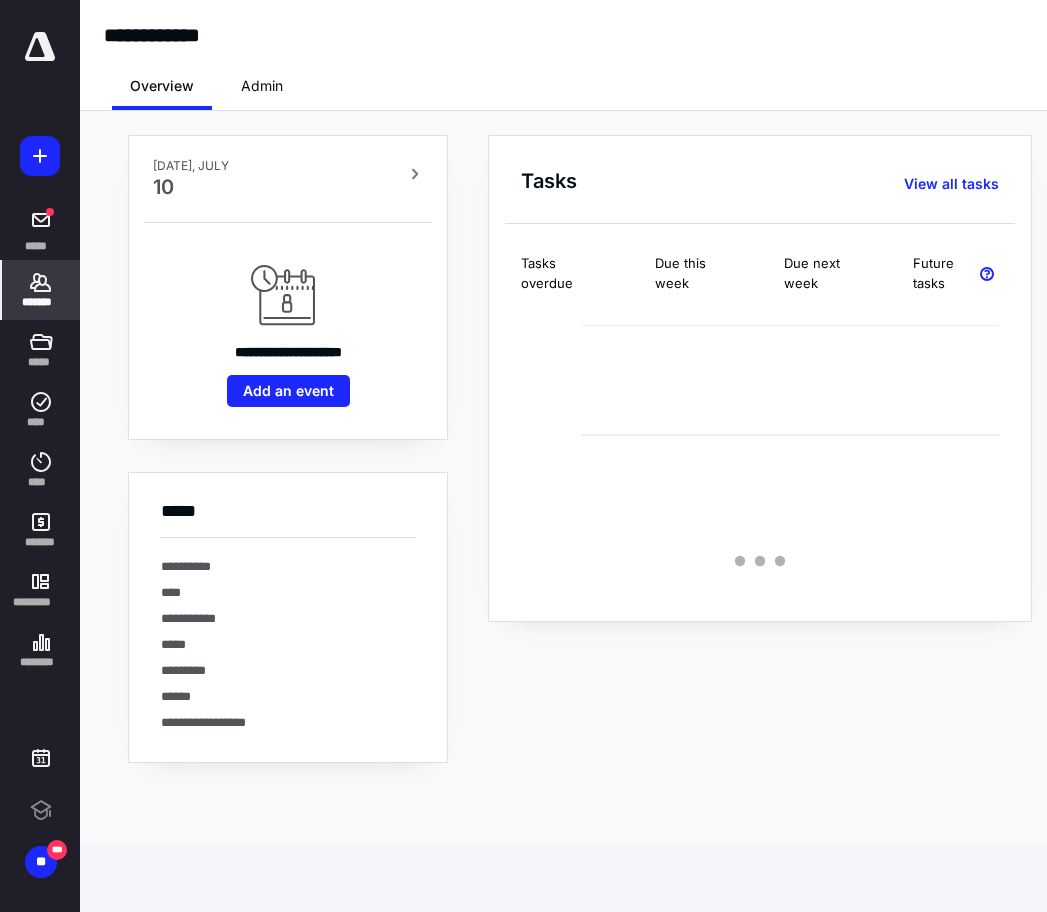 click on "*******" at bounding box center (41, 302) 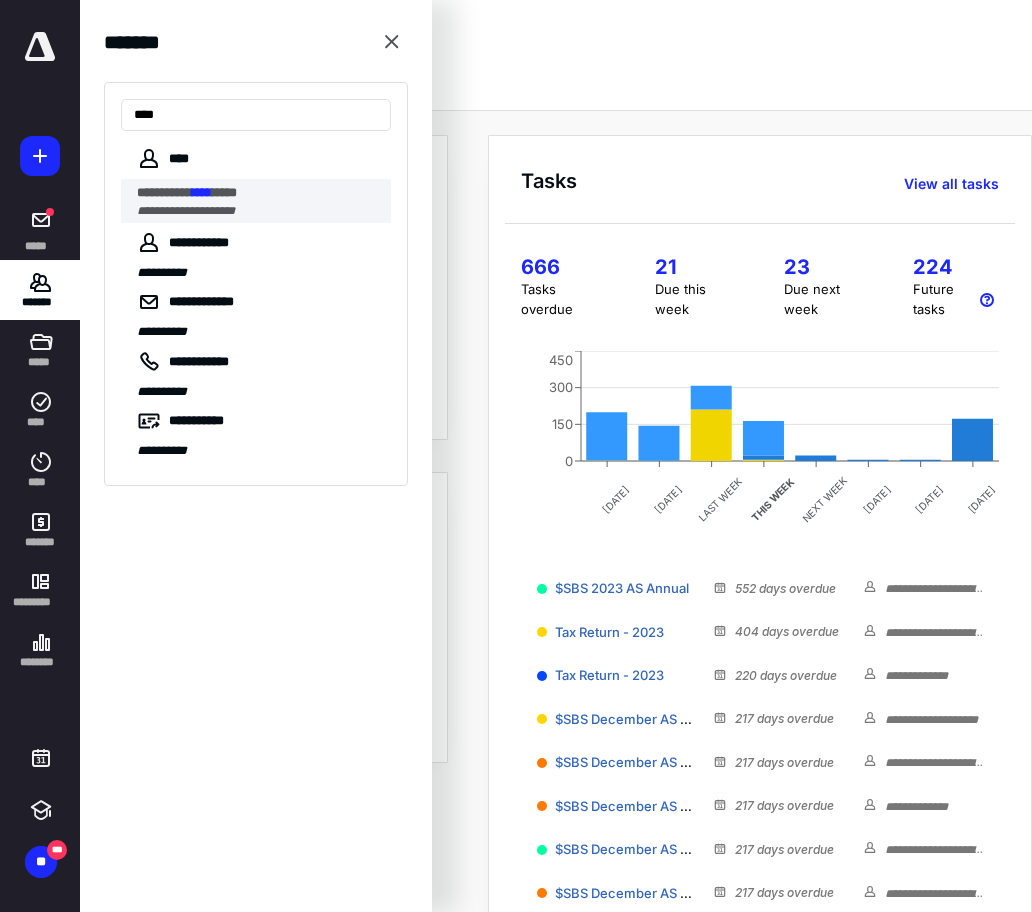 type on "****" 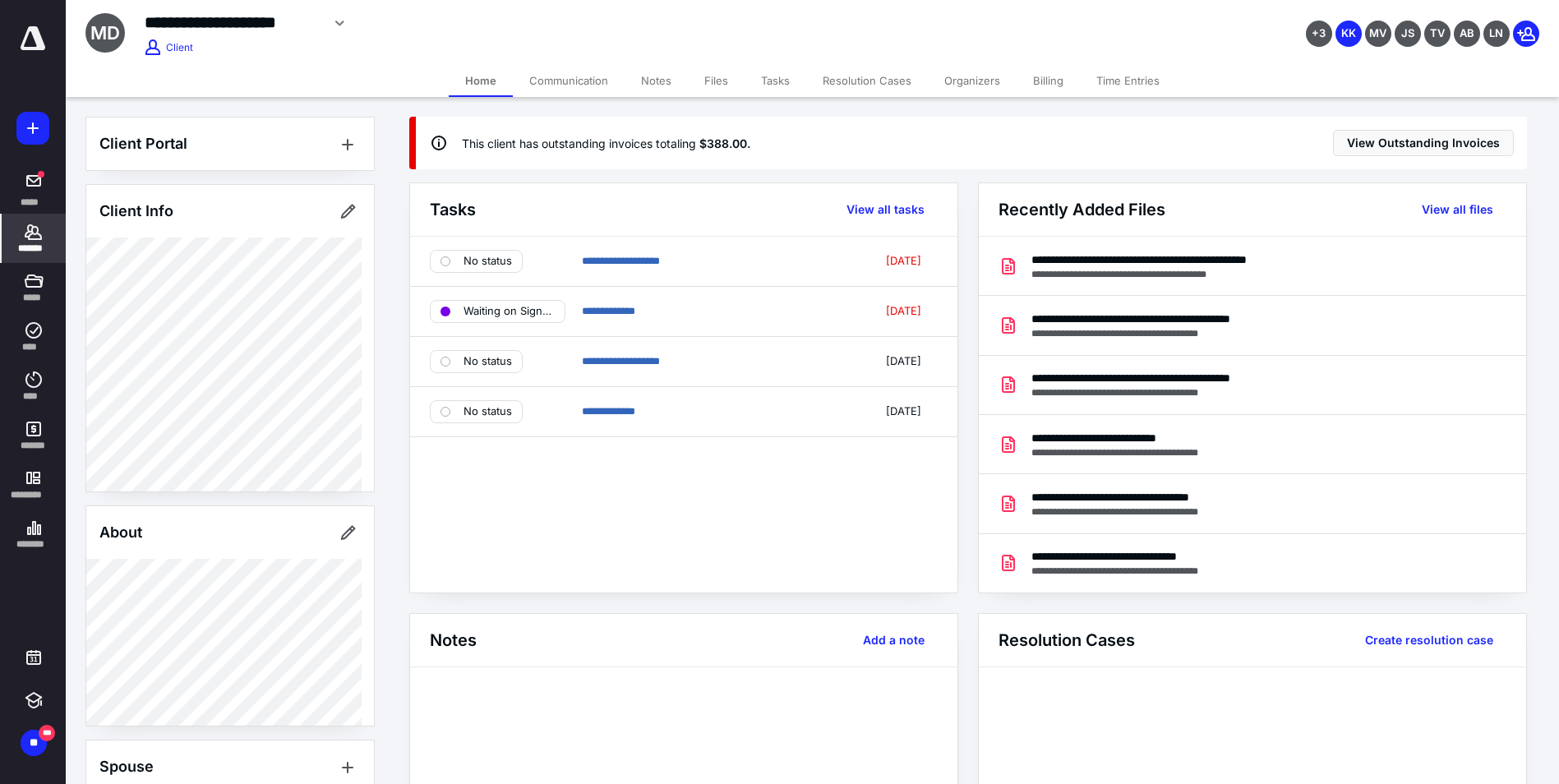 click on "Files" at bounding box center (716, 81) 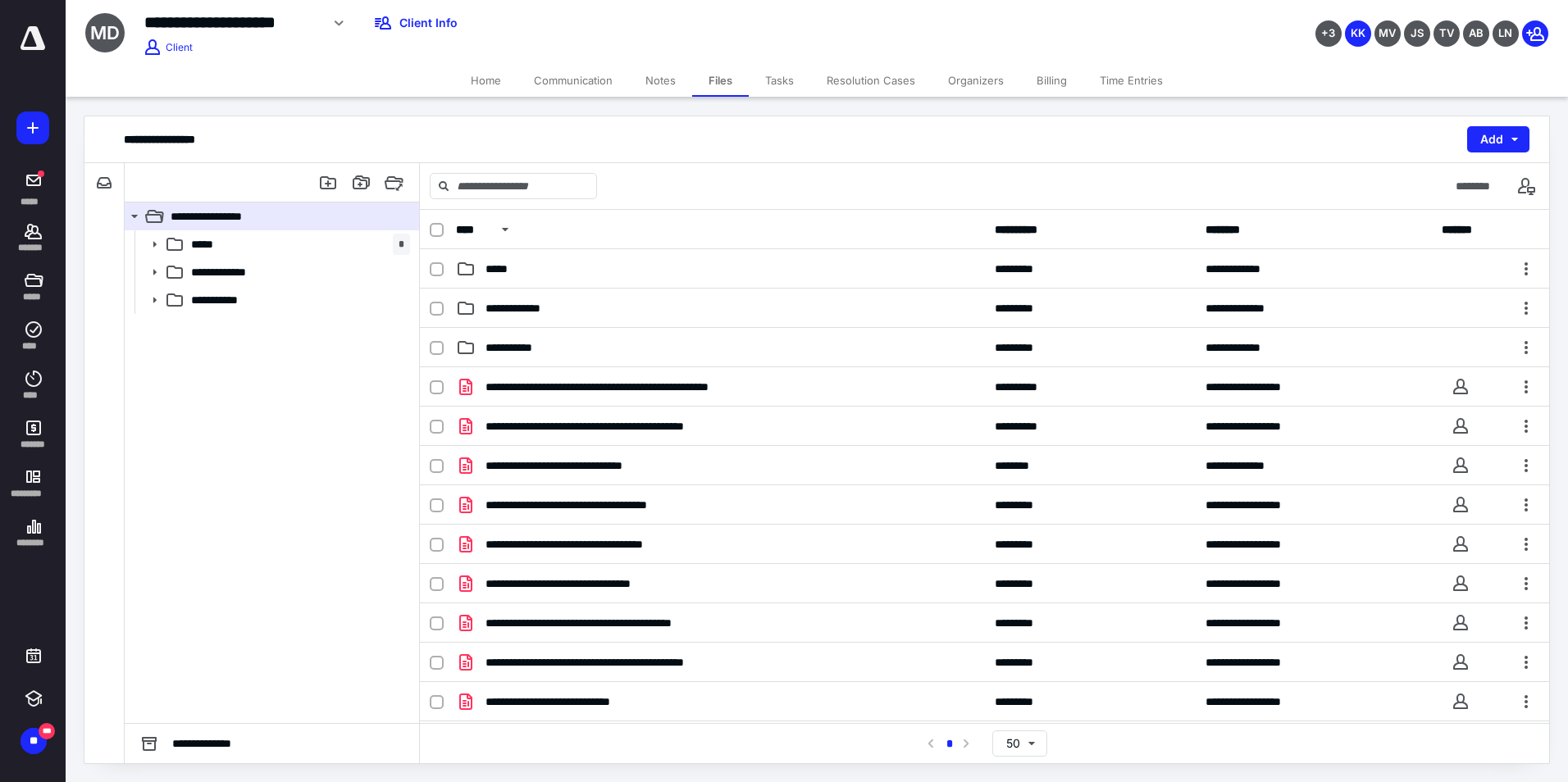 click on "Home" at bounding box center [485, 80] 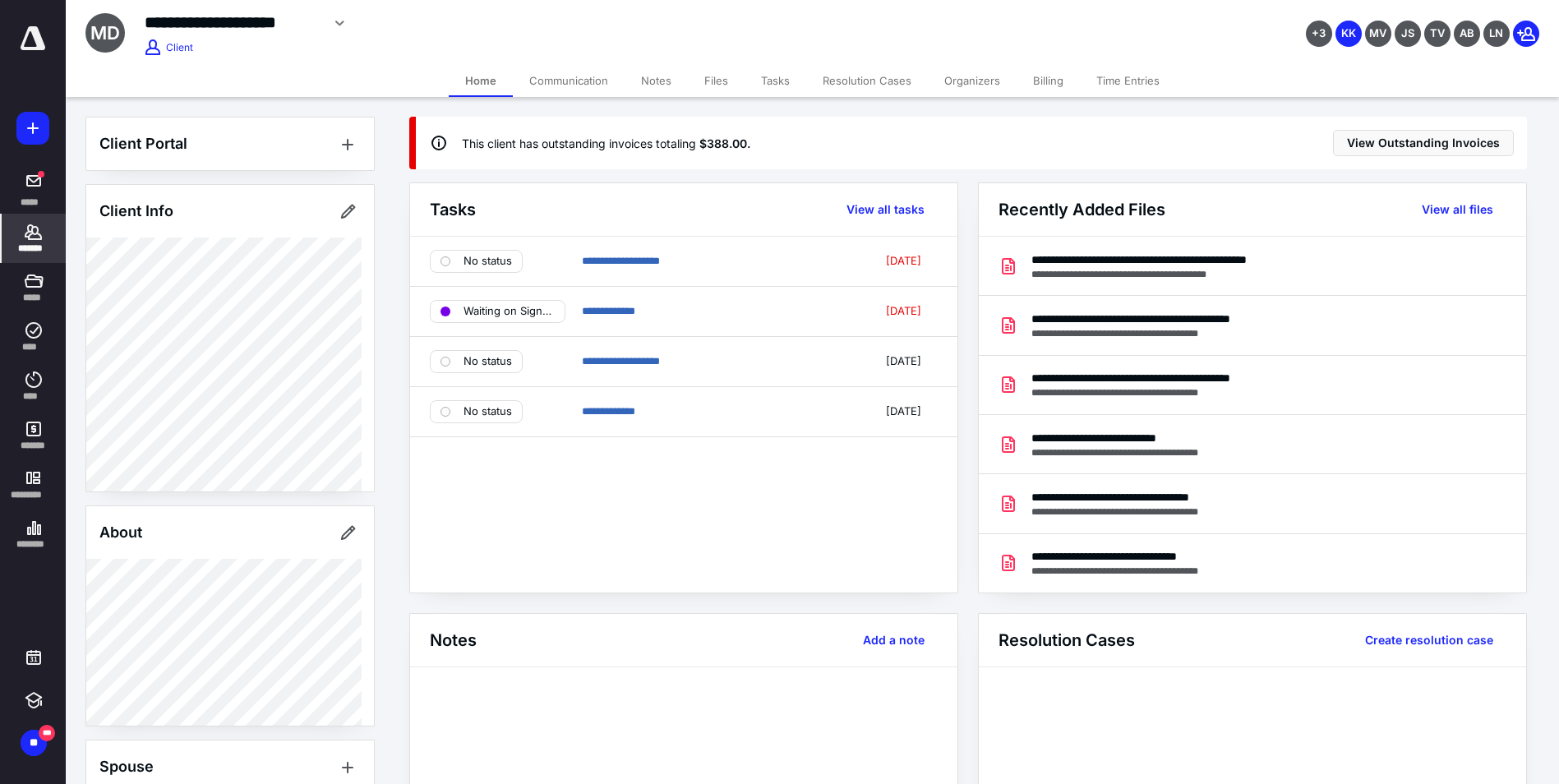 click on "Files" at bounding box center [716, 81] 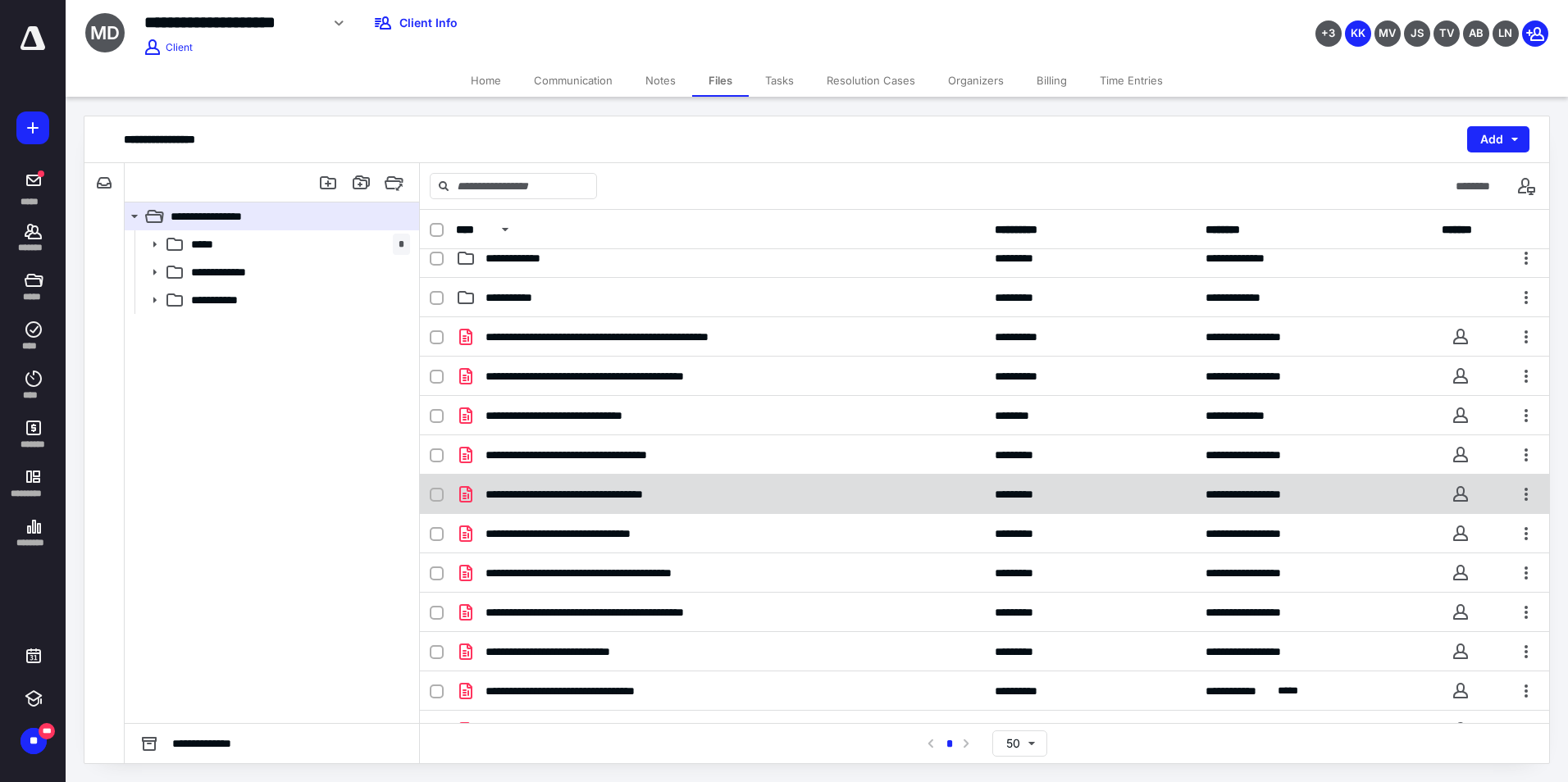 scroll, scrollTop: 77, scrollLeft: 0, axis: vertical 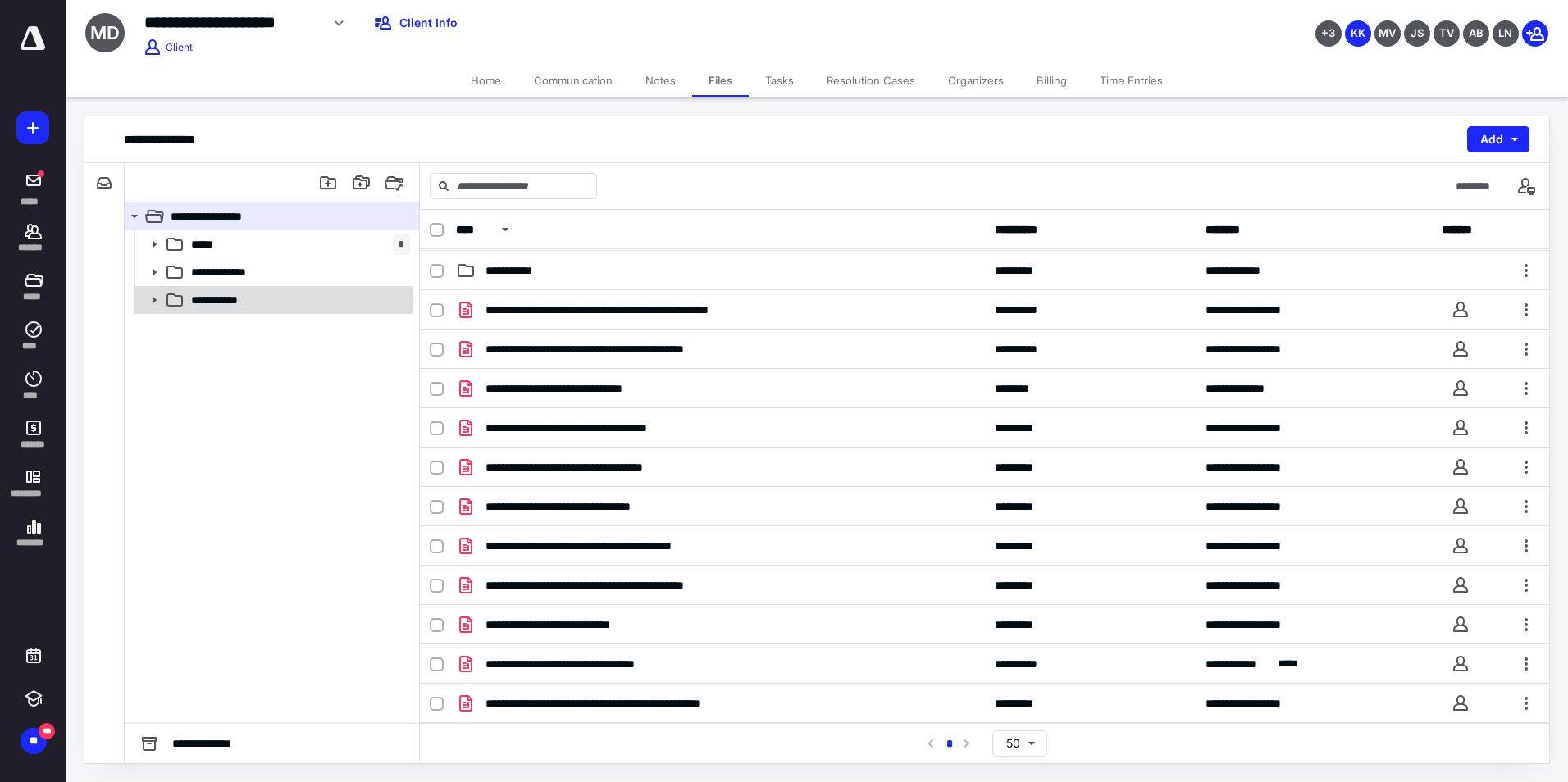 click 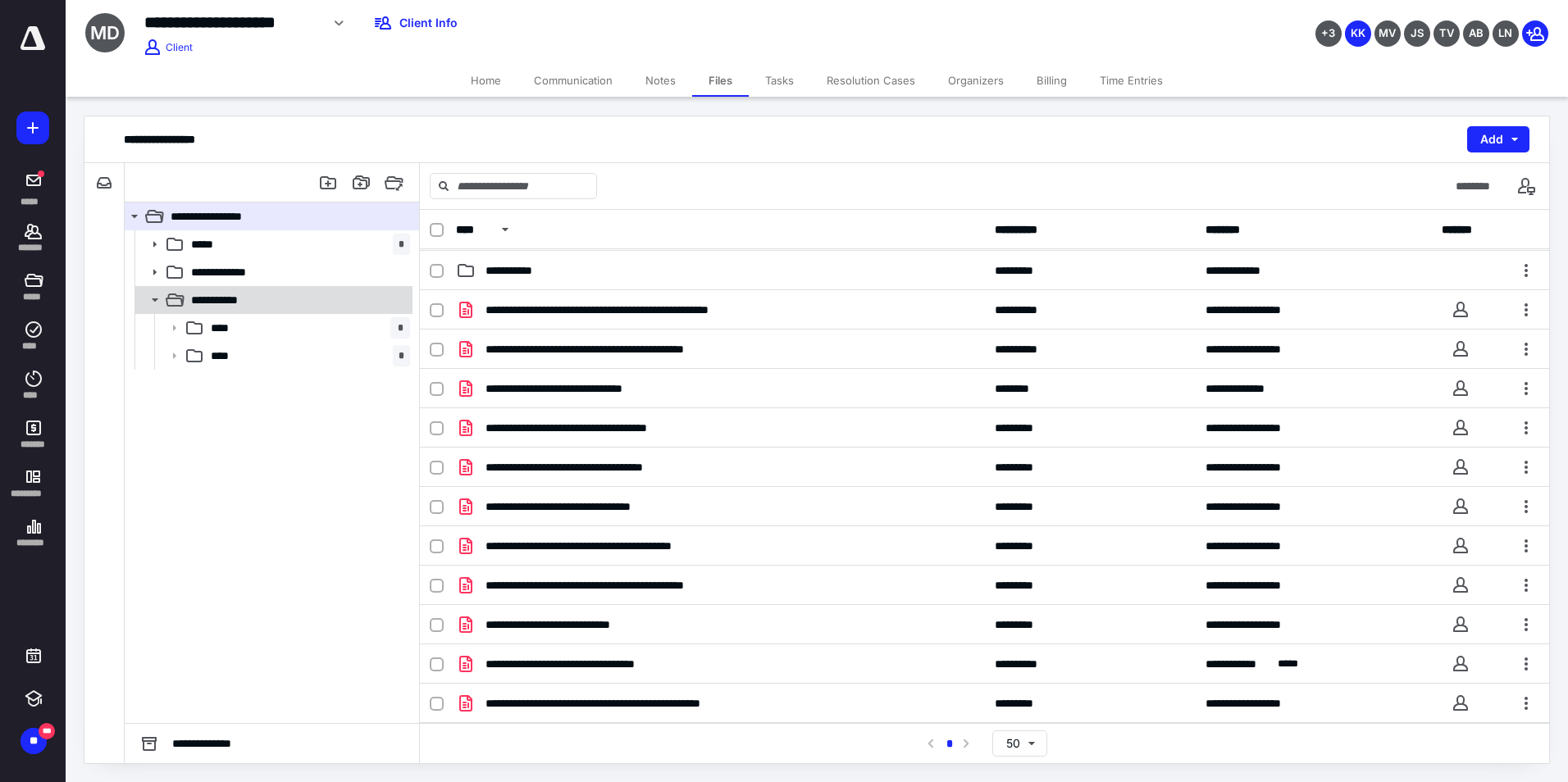 click 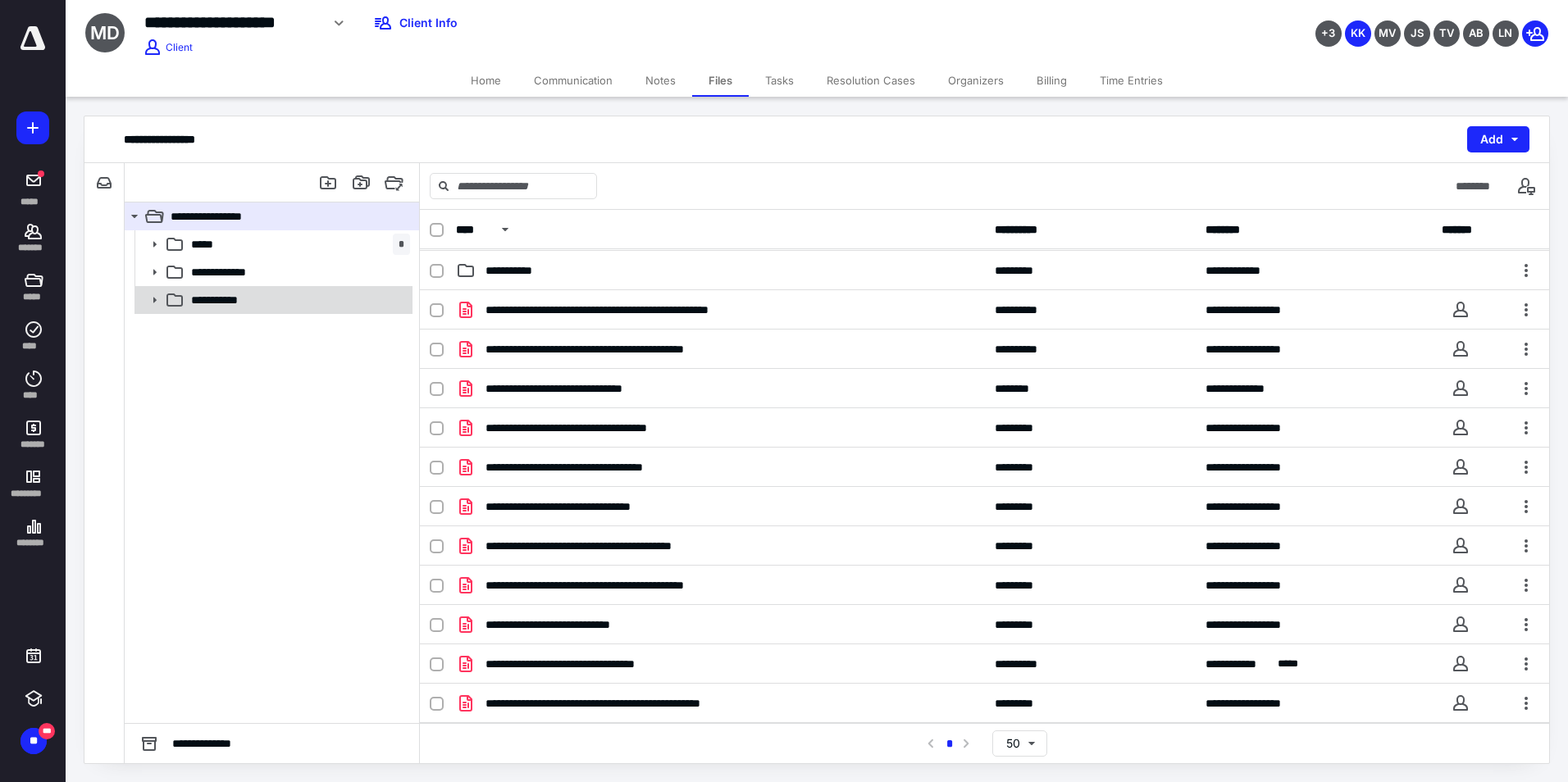 click 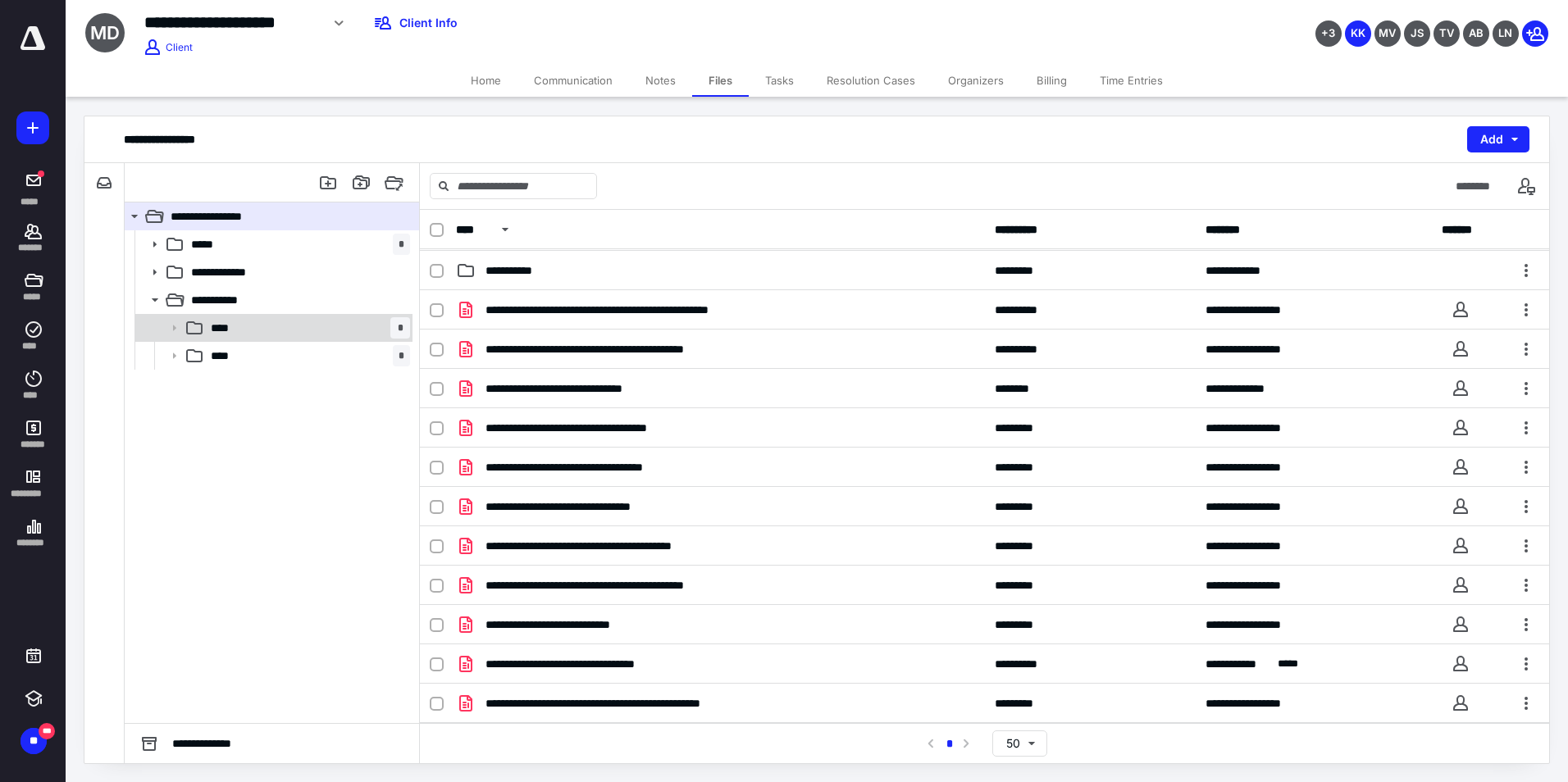 click 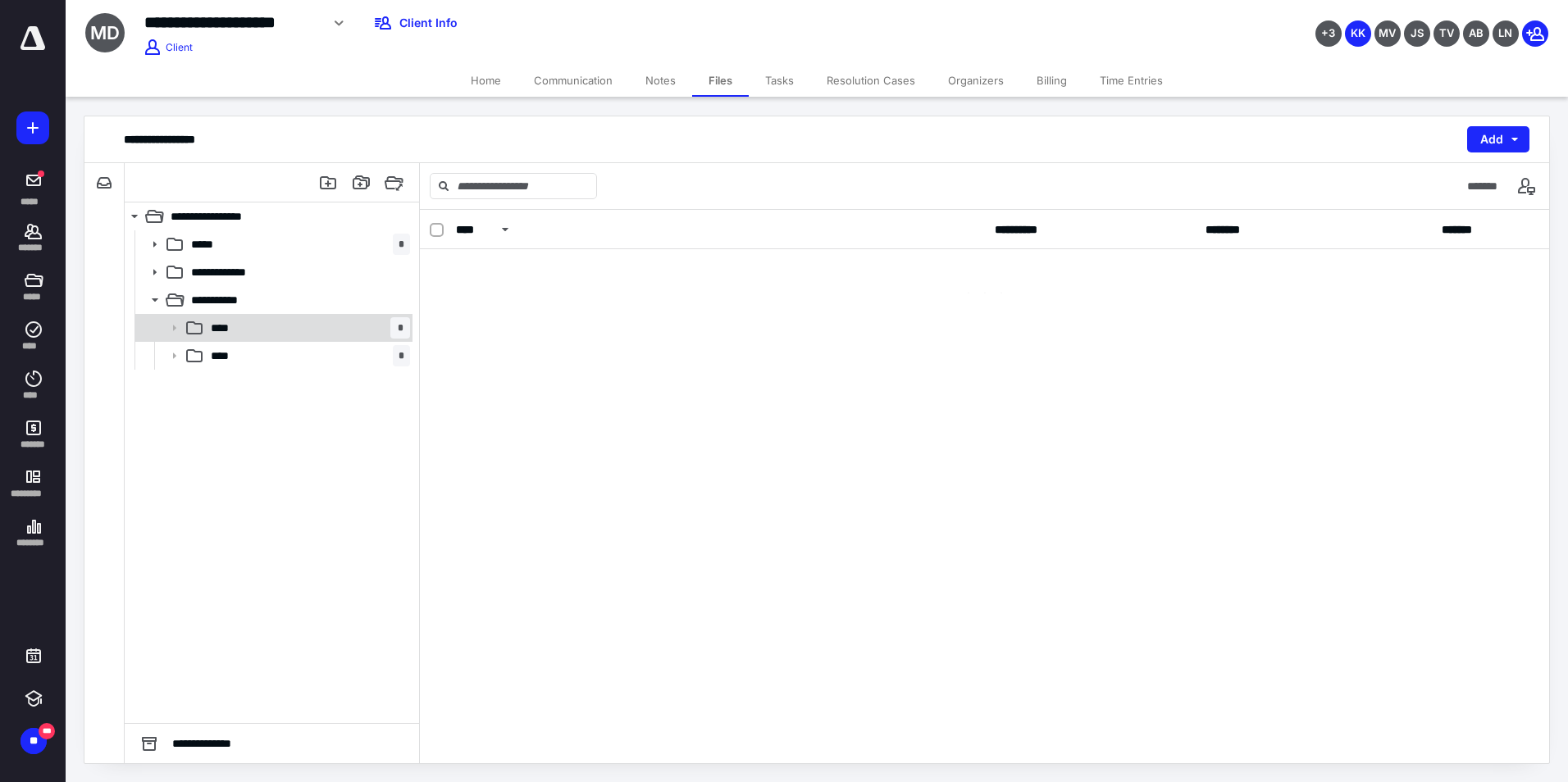 scroll, scrollTop: 0, scrollLeft: 0, axis: both 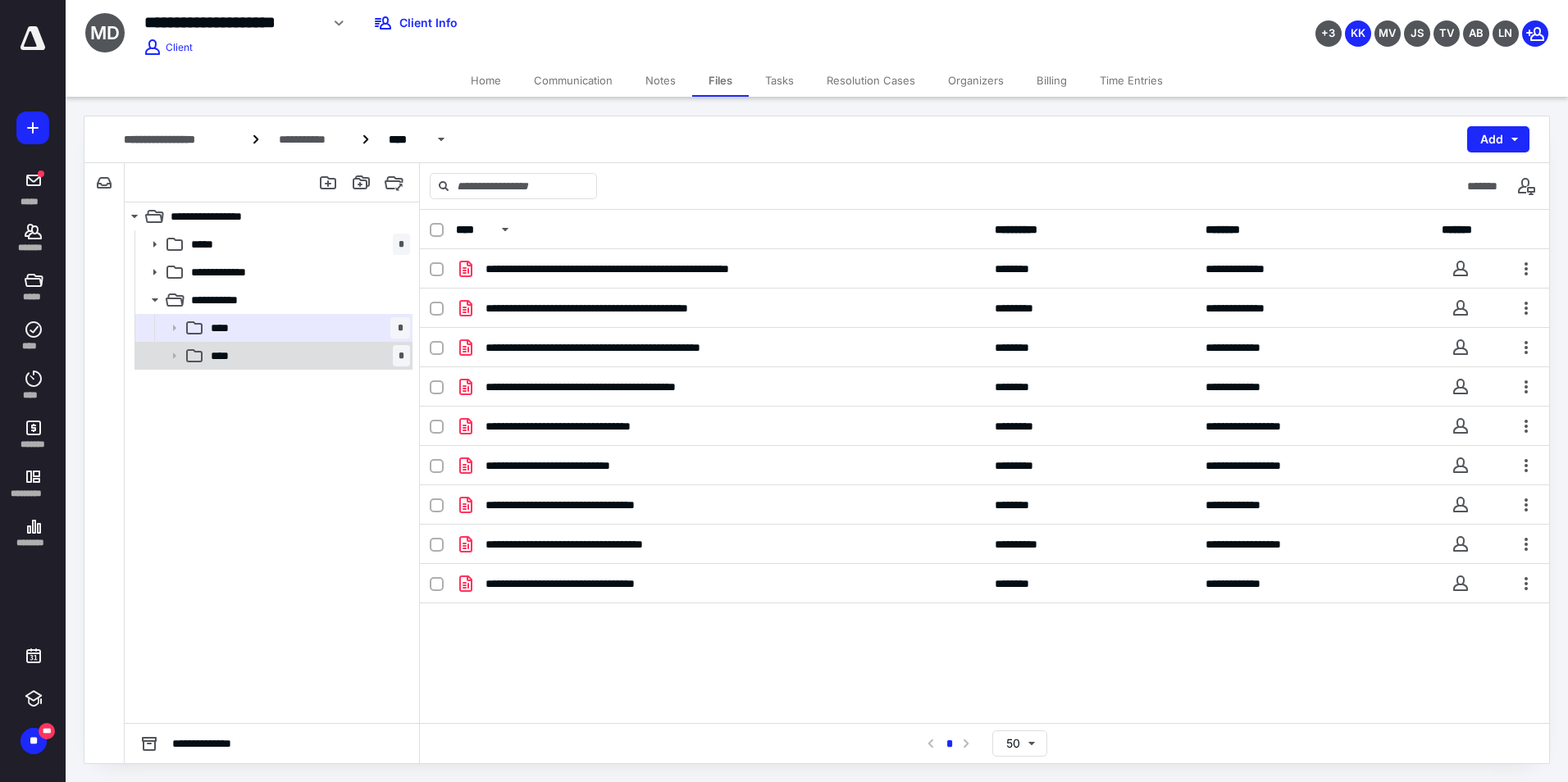 click 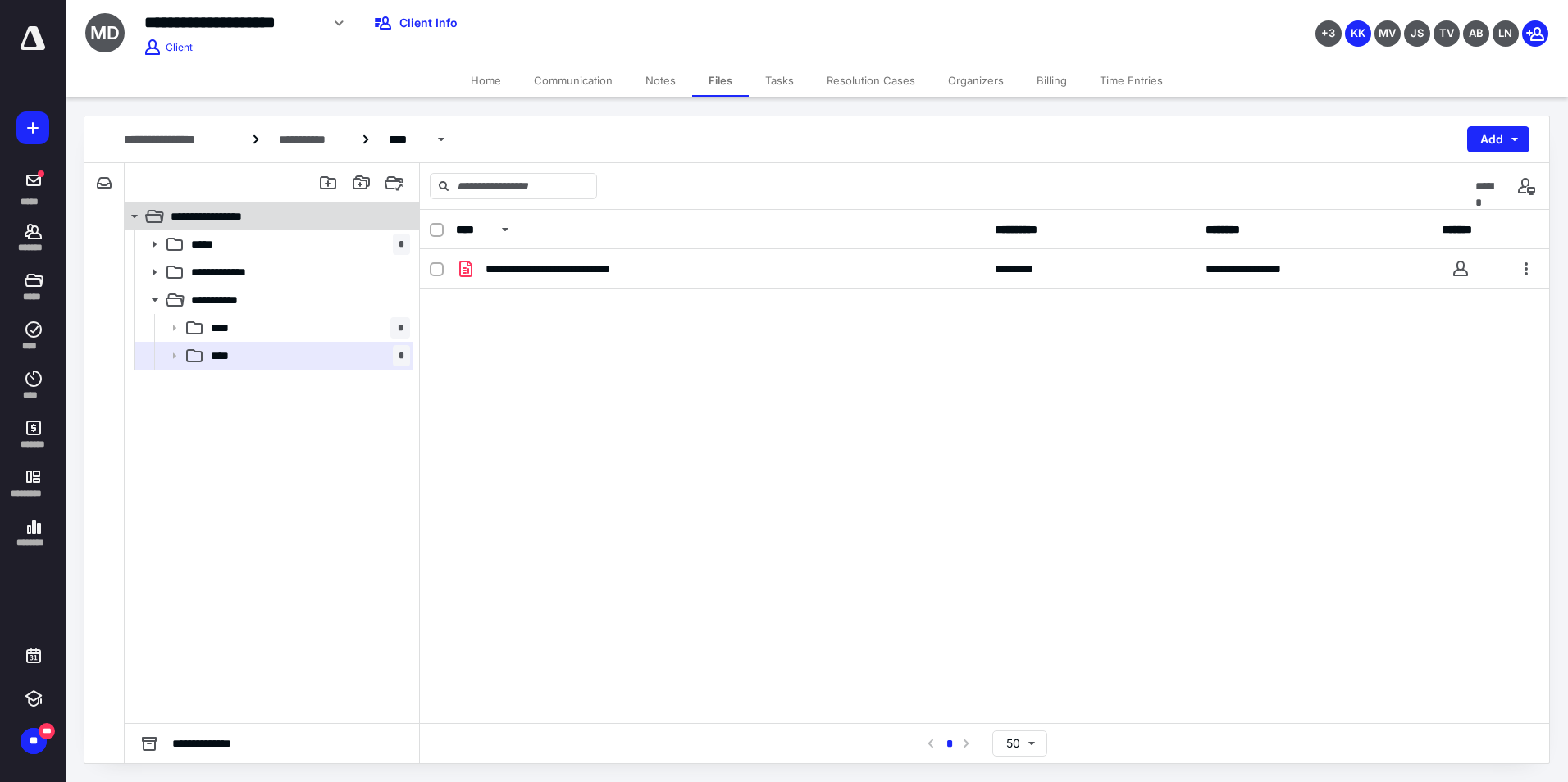 click on "**********" at bounding box center [223, 216] 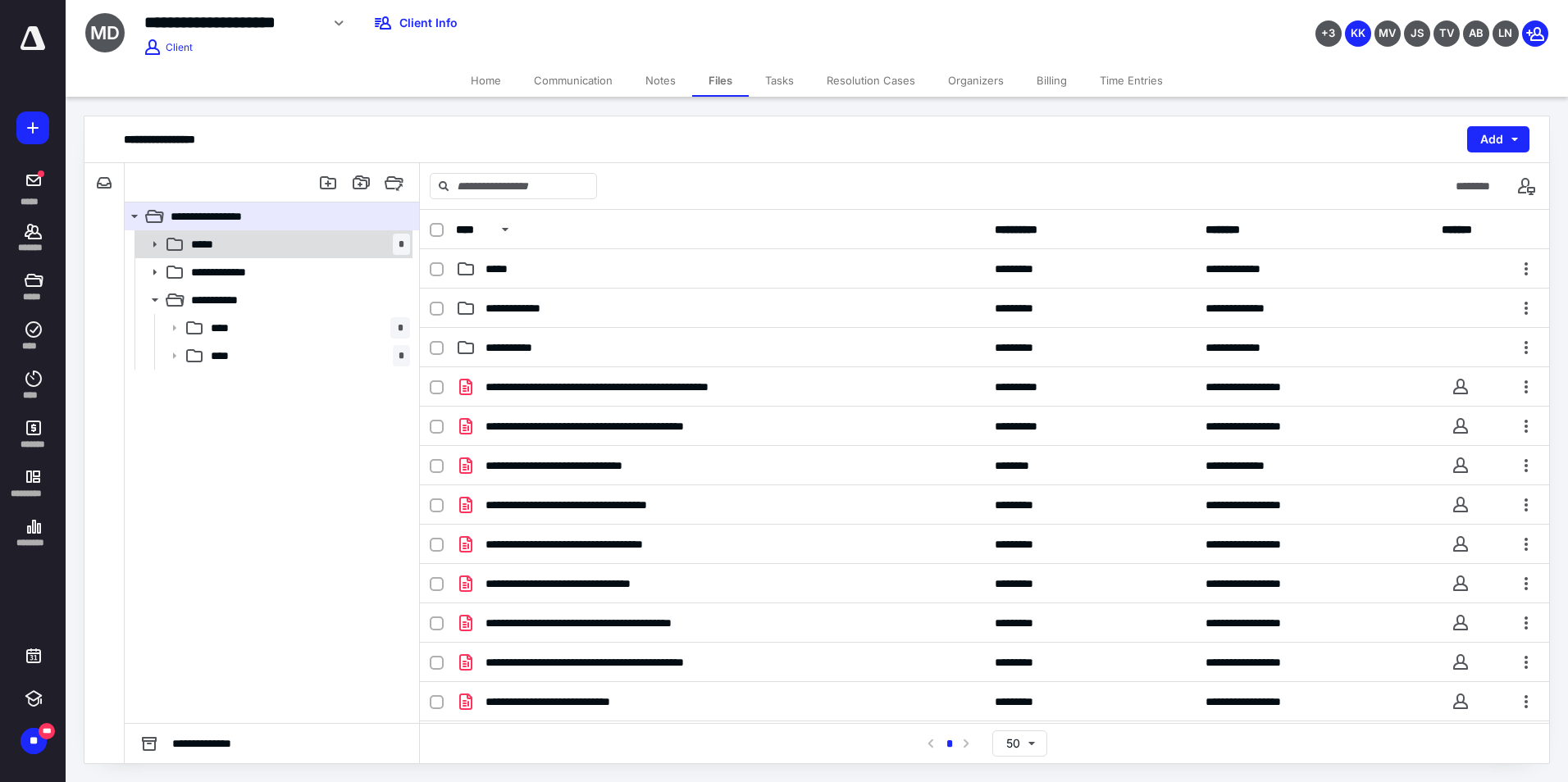 click on "***** *" at bounding box center [297, 244] 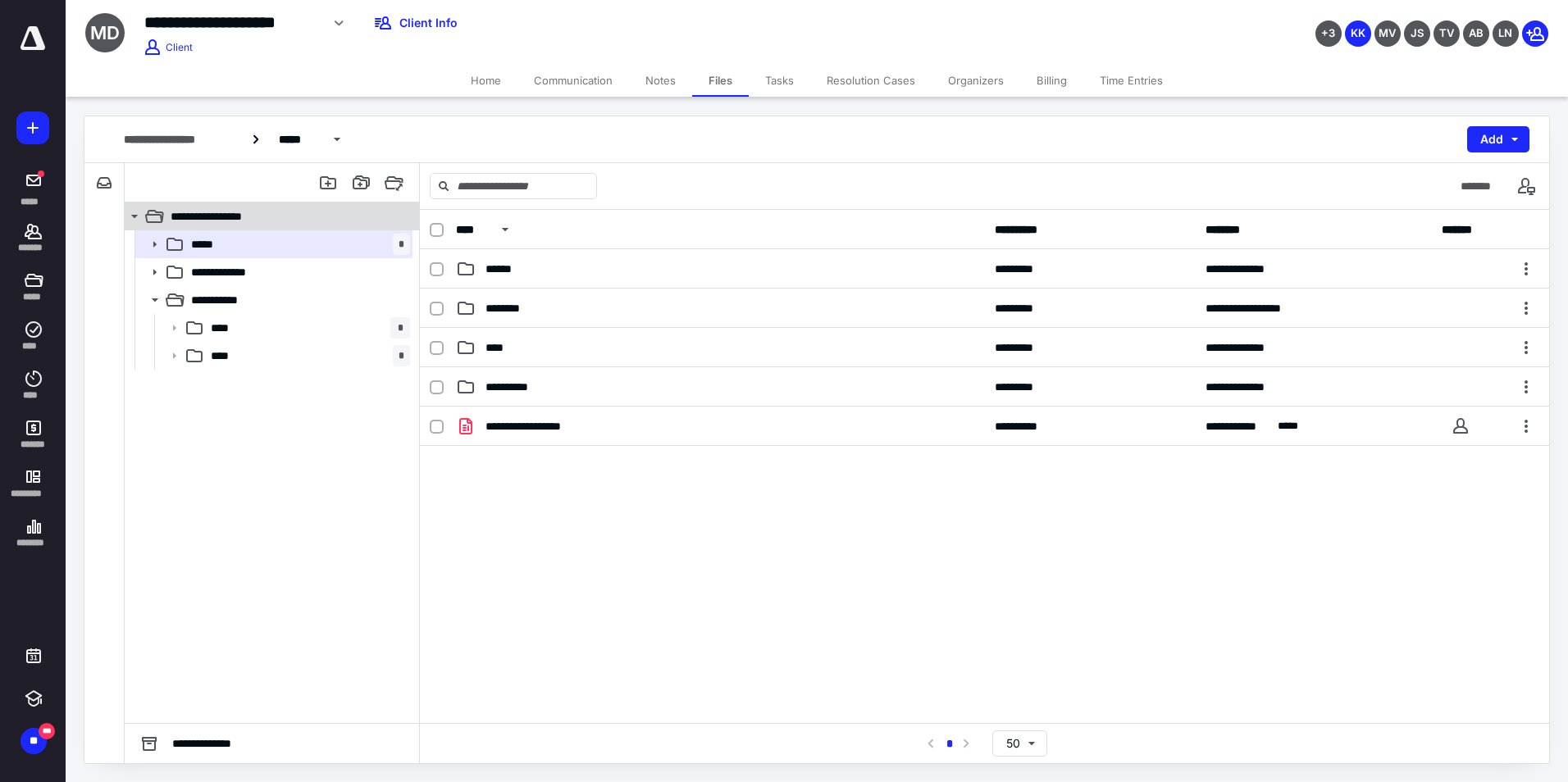 click on "**********" at bounding box center (223, 216) 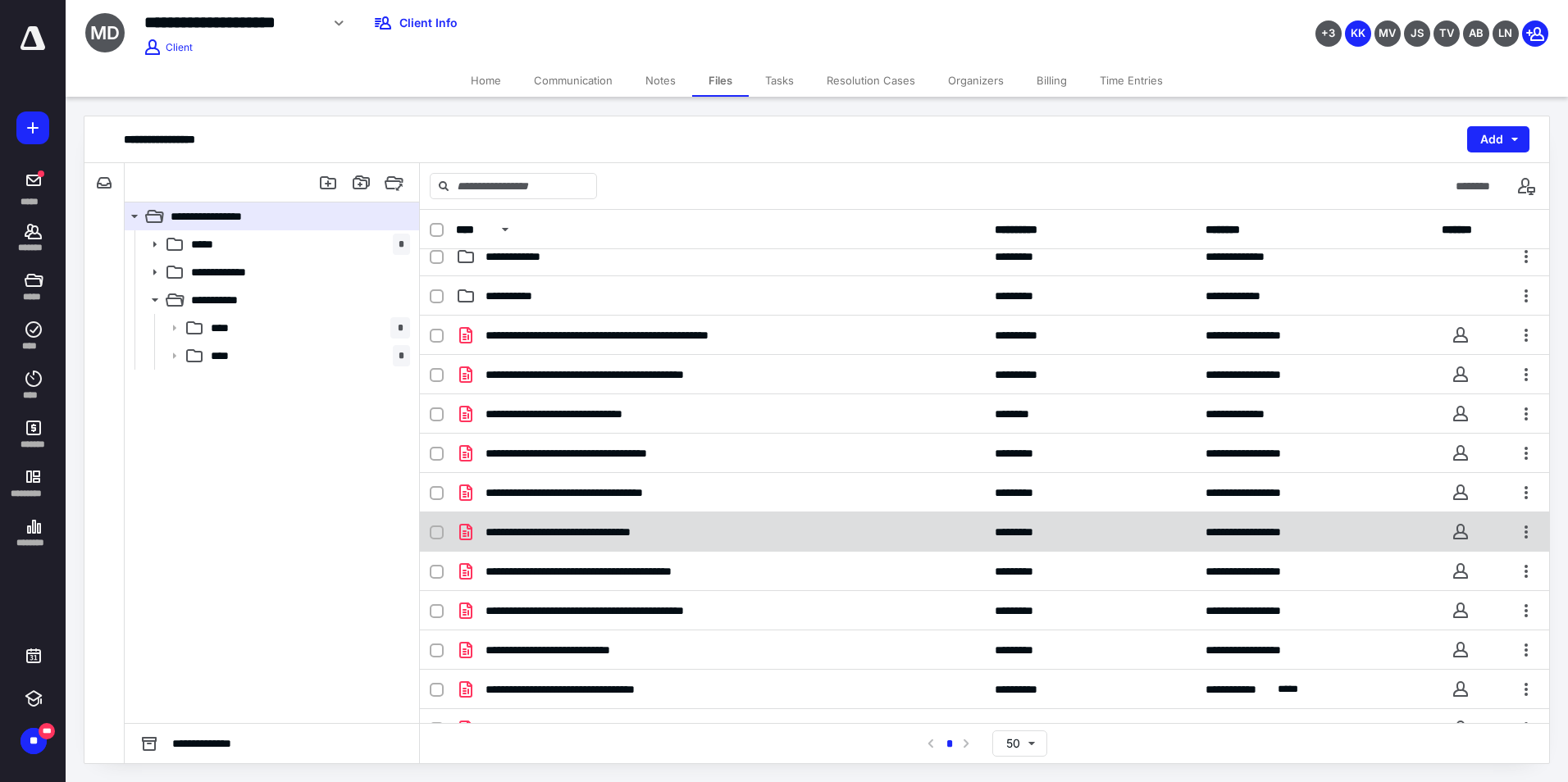 scroll, scrollTop: 77, scrollLeft: 0, axis: vertical 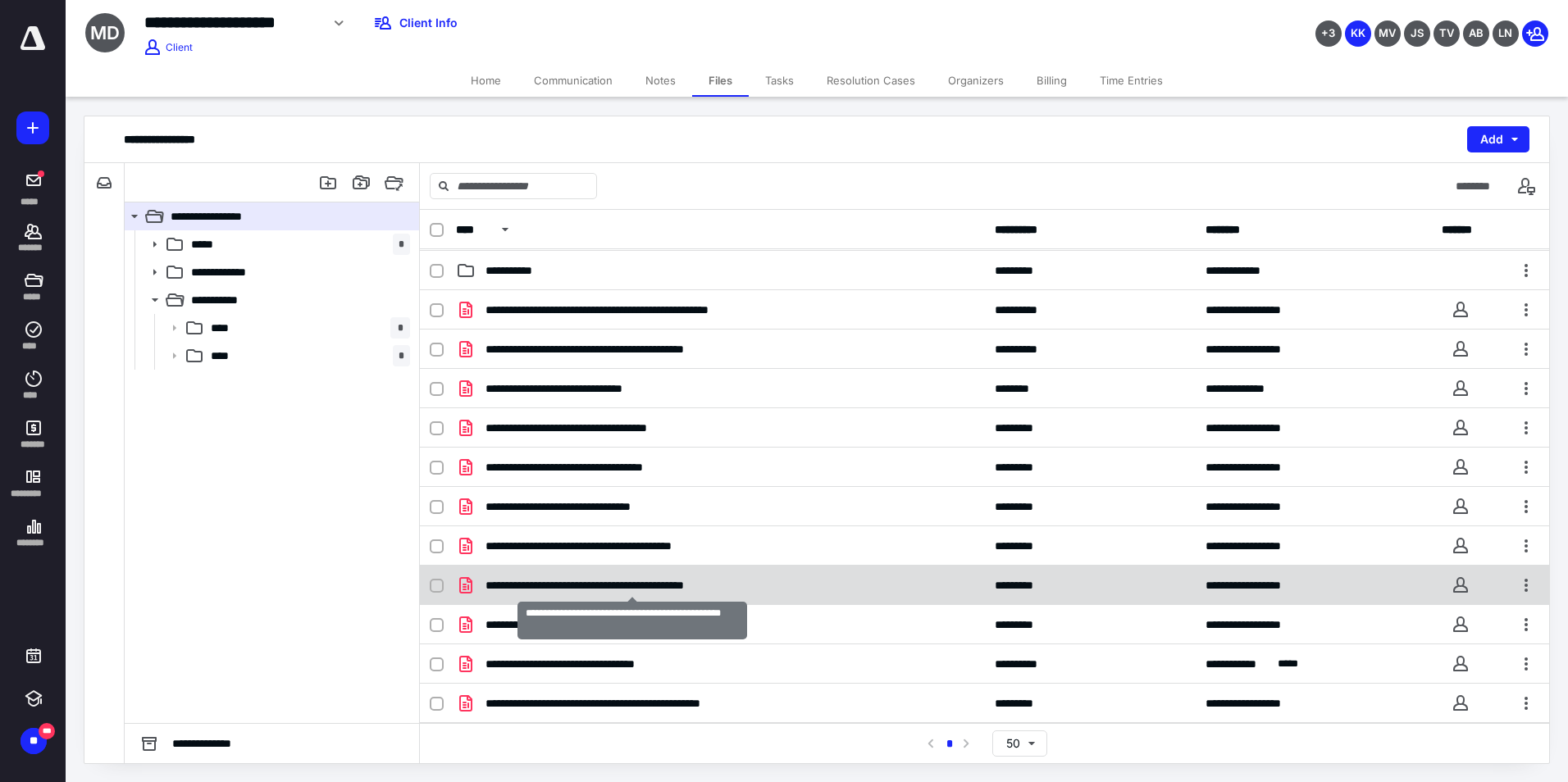 click on "**********" at bounding box center (632, 585) 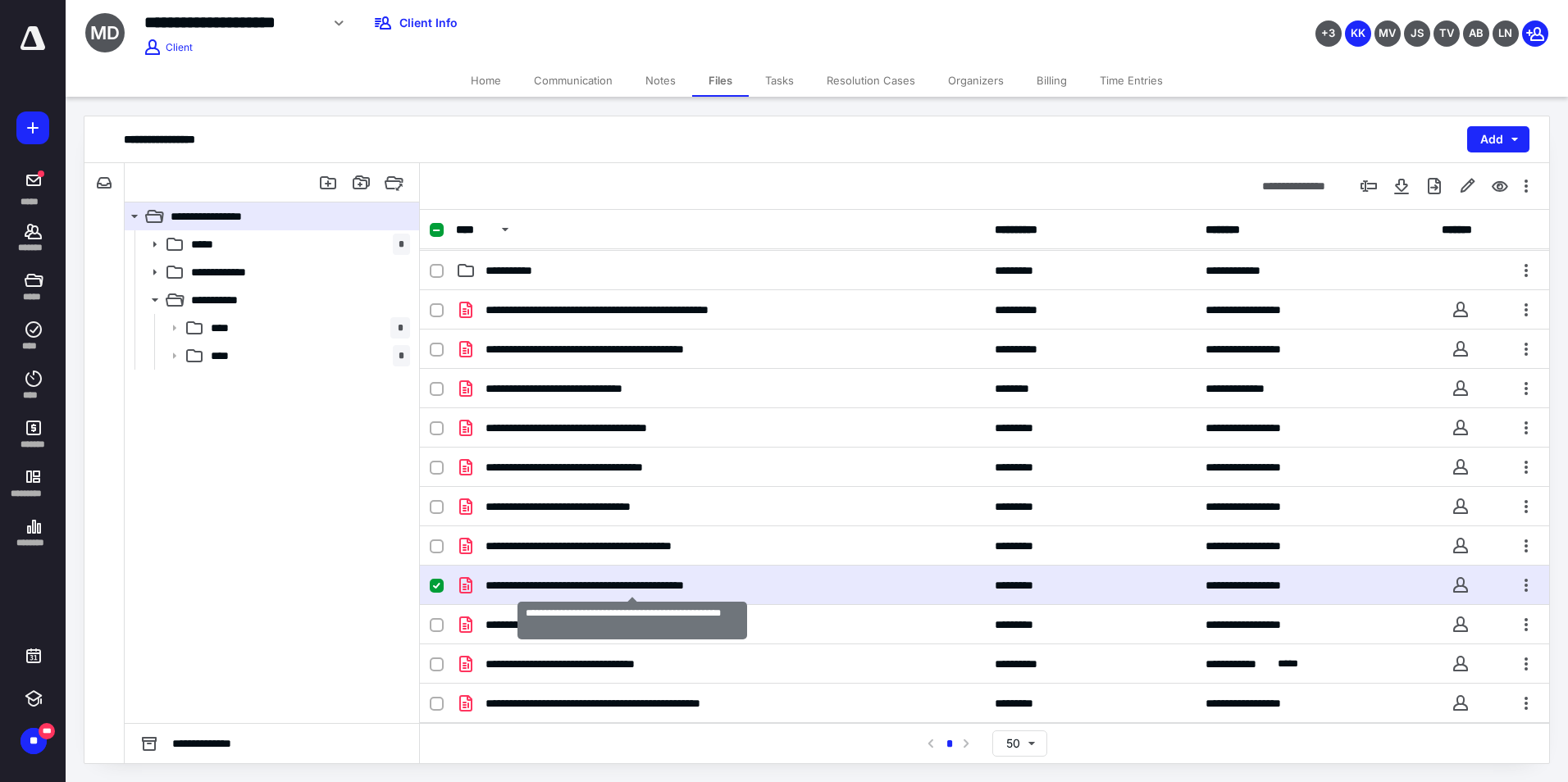 click on "**********" at bounding box center (632, 585) 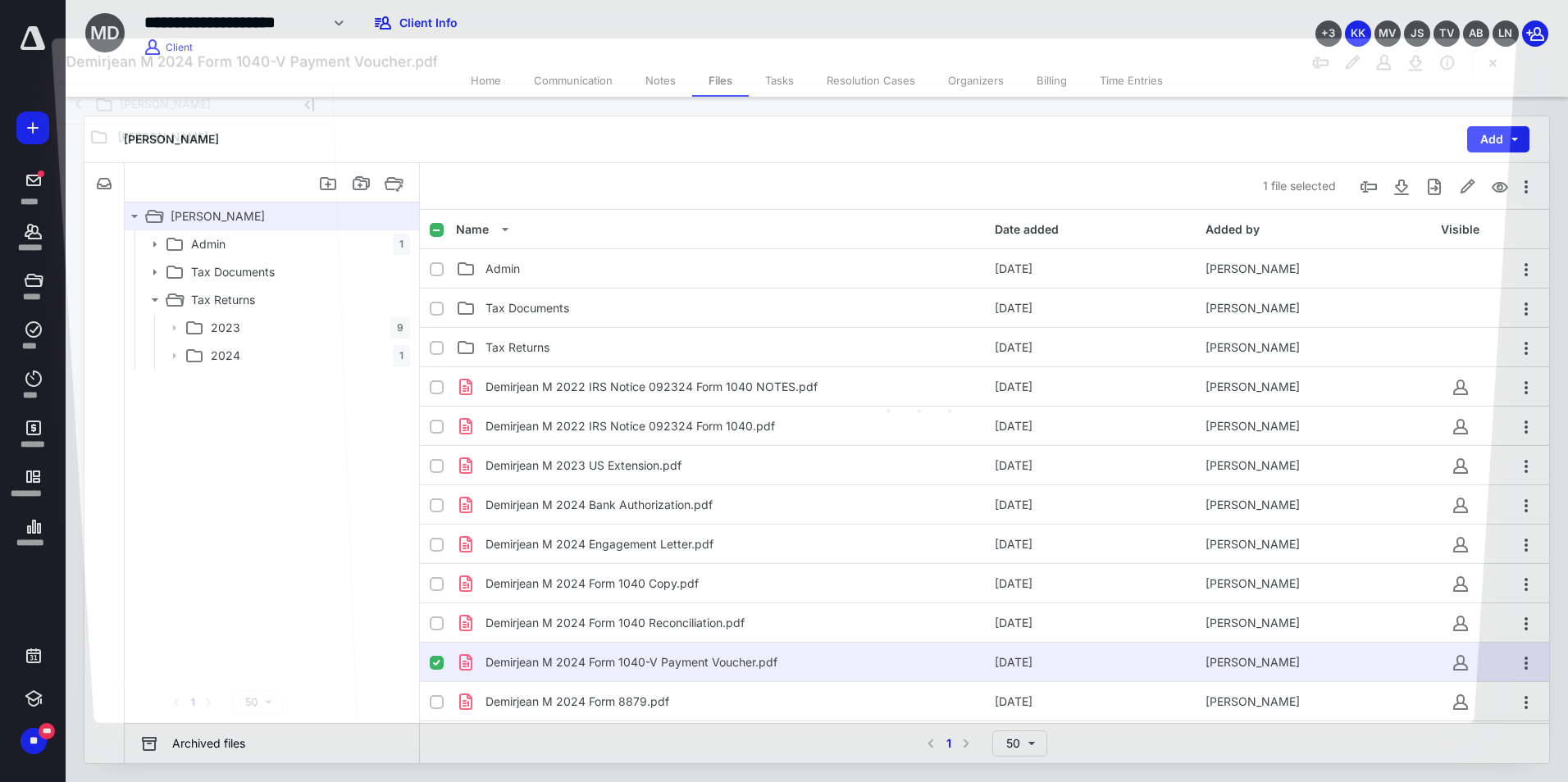 scroll, scrollTop: 77, scrollLeft: 0, axis: vertical 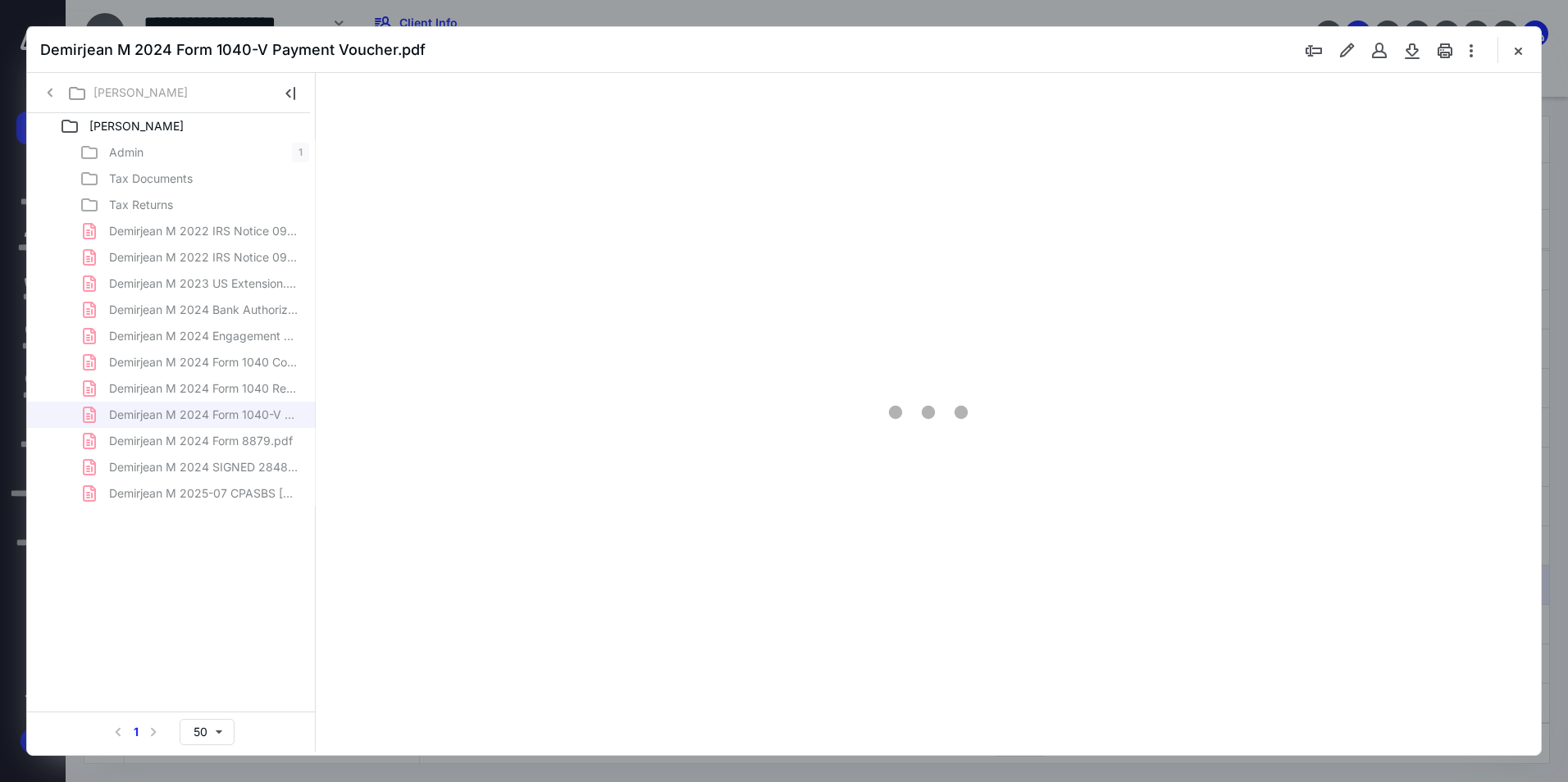type on "94" 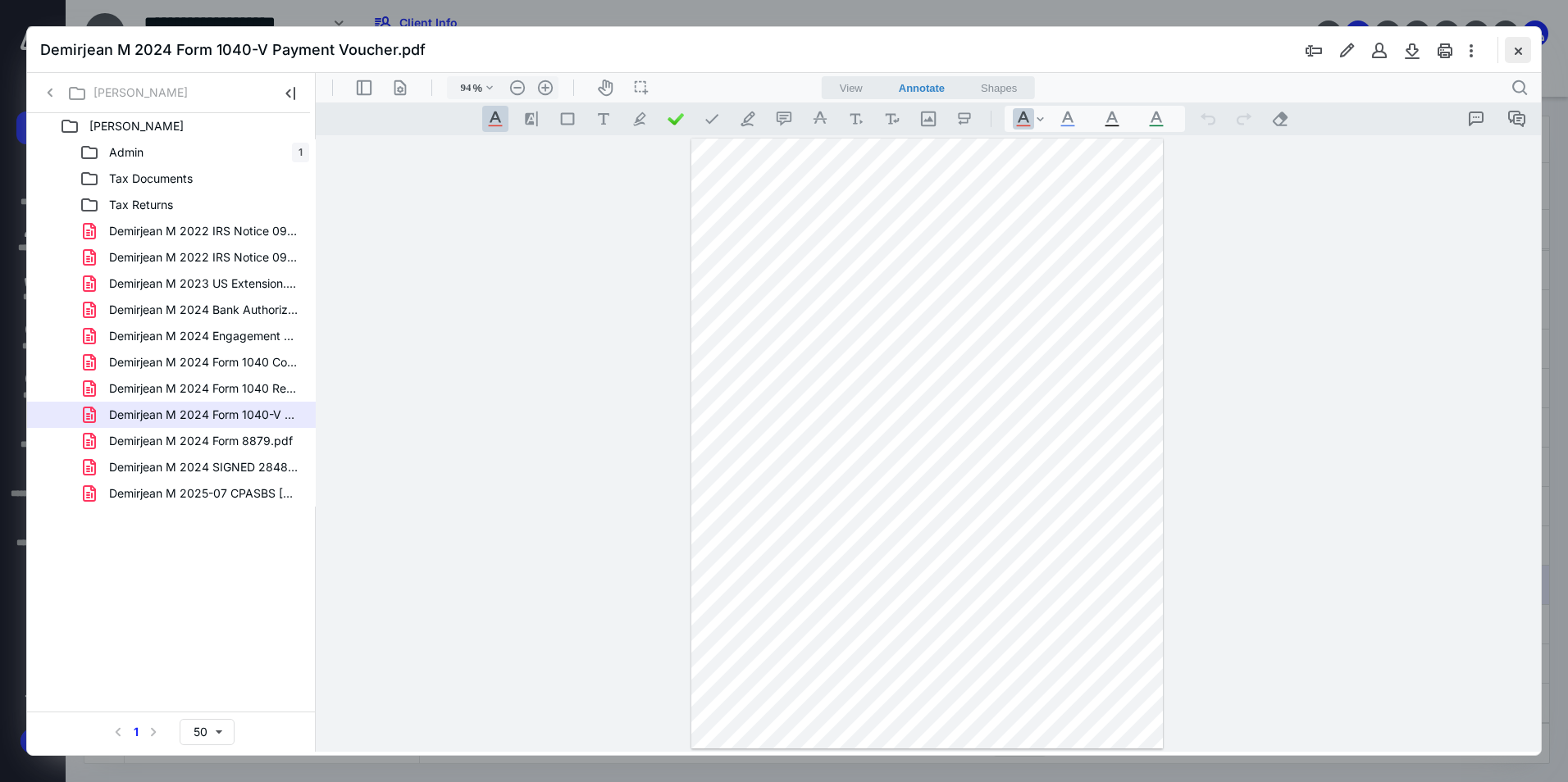 click at bounding box center [1518, 50] 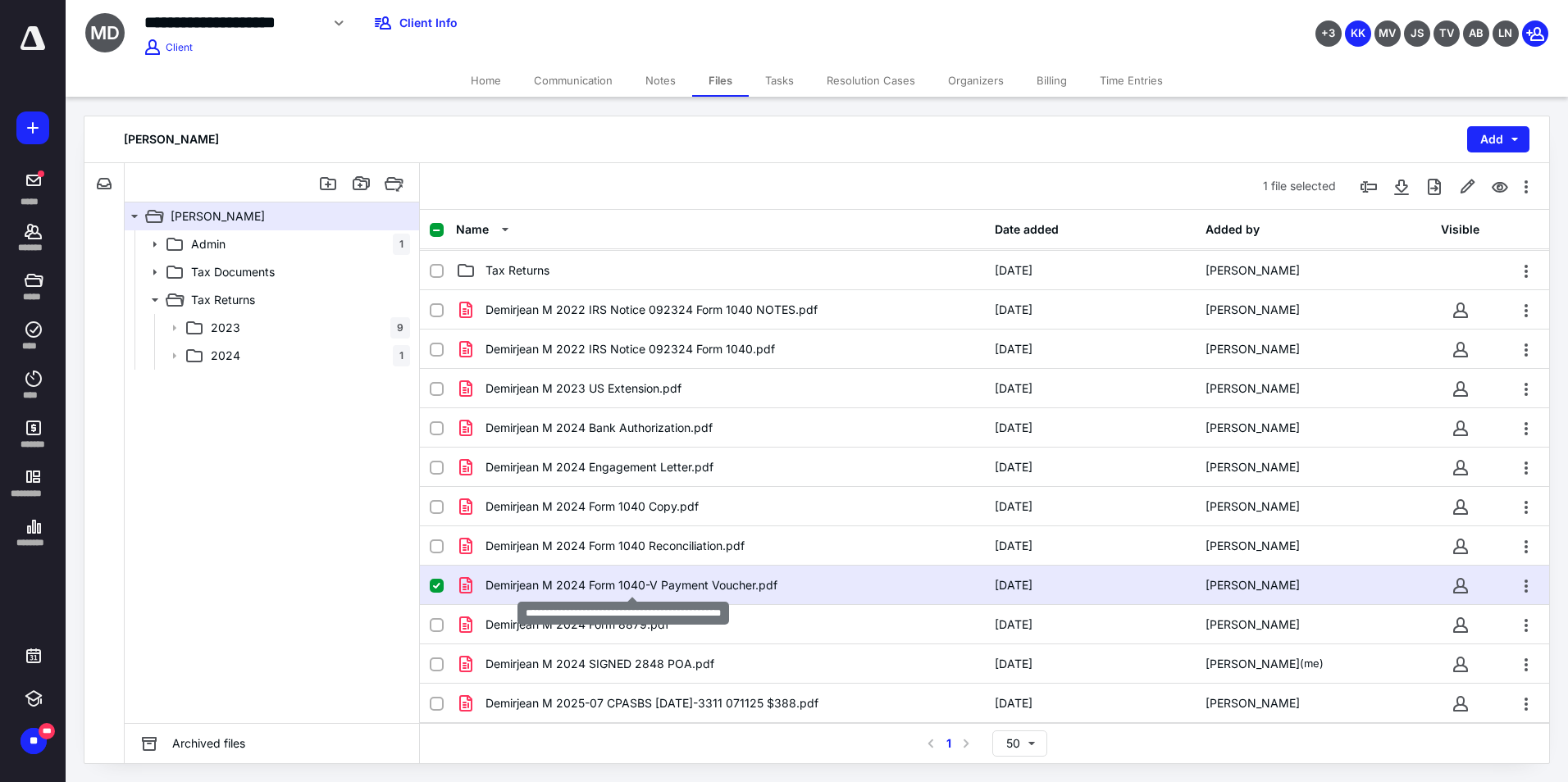 click on "Demirjean M 2024 Form 1040-V Payment Voucher.pdf" at bounding box center (631, 585) 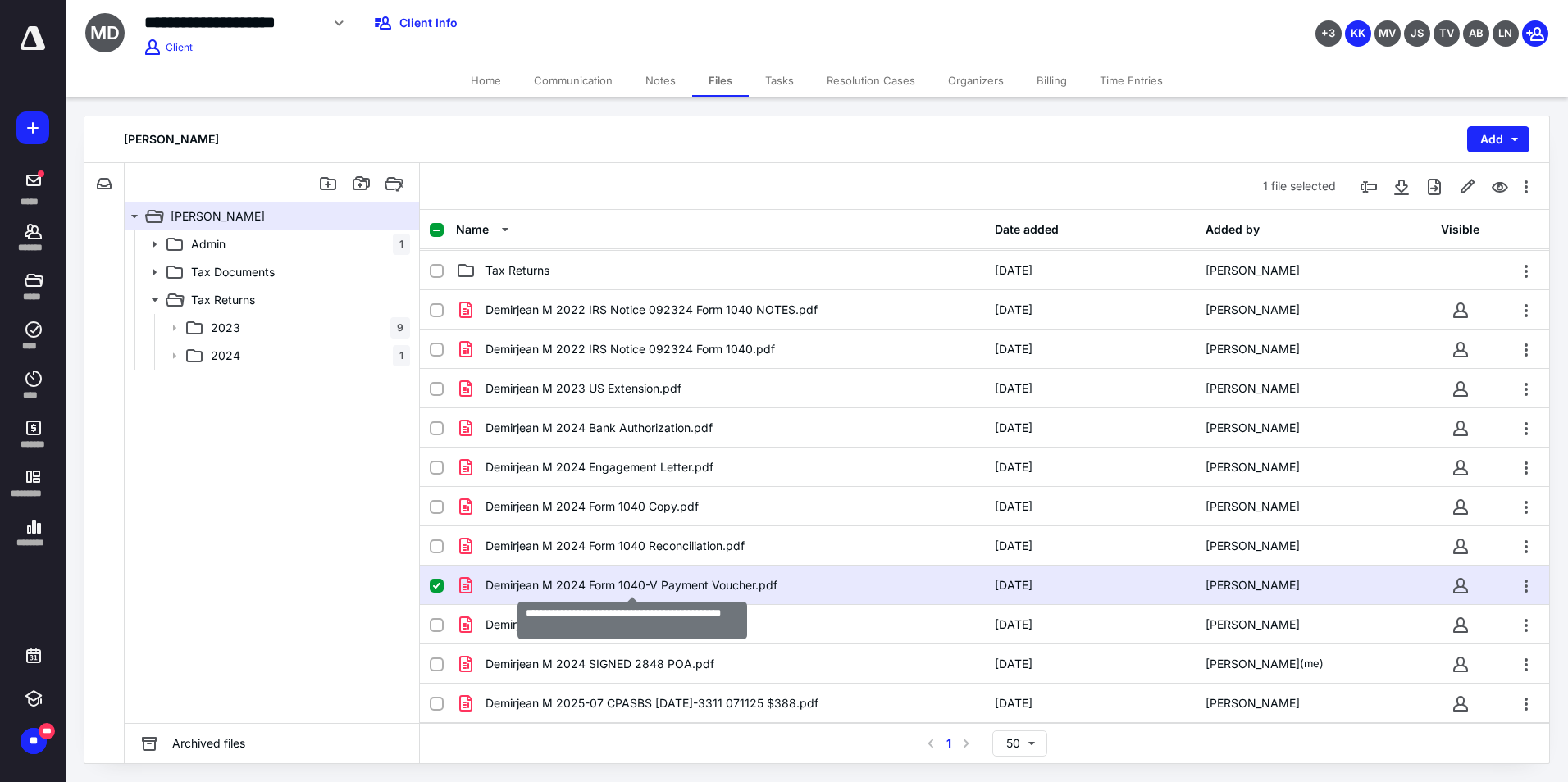 click on "Demirjean M 2024 Form 1040-V Payment Voucher.pdf" at bounding box center [631, 585] 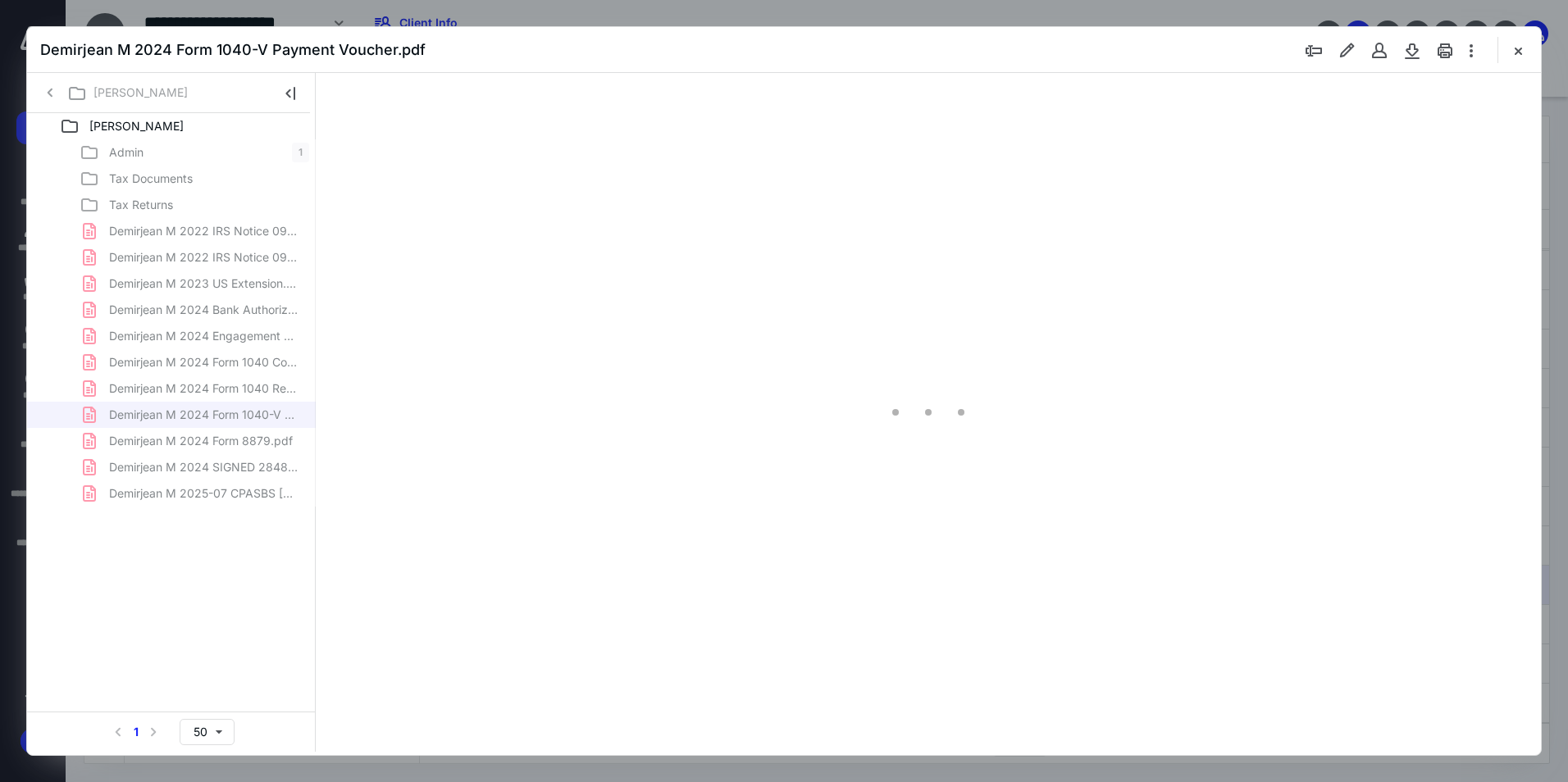 scroll, scrollTop: 0, scrollLeft: 0, axis: both 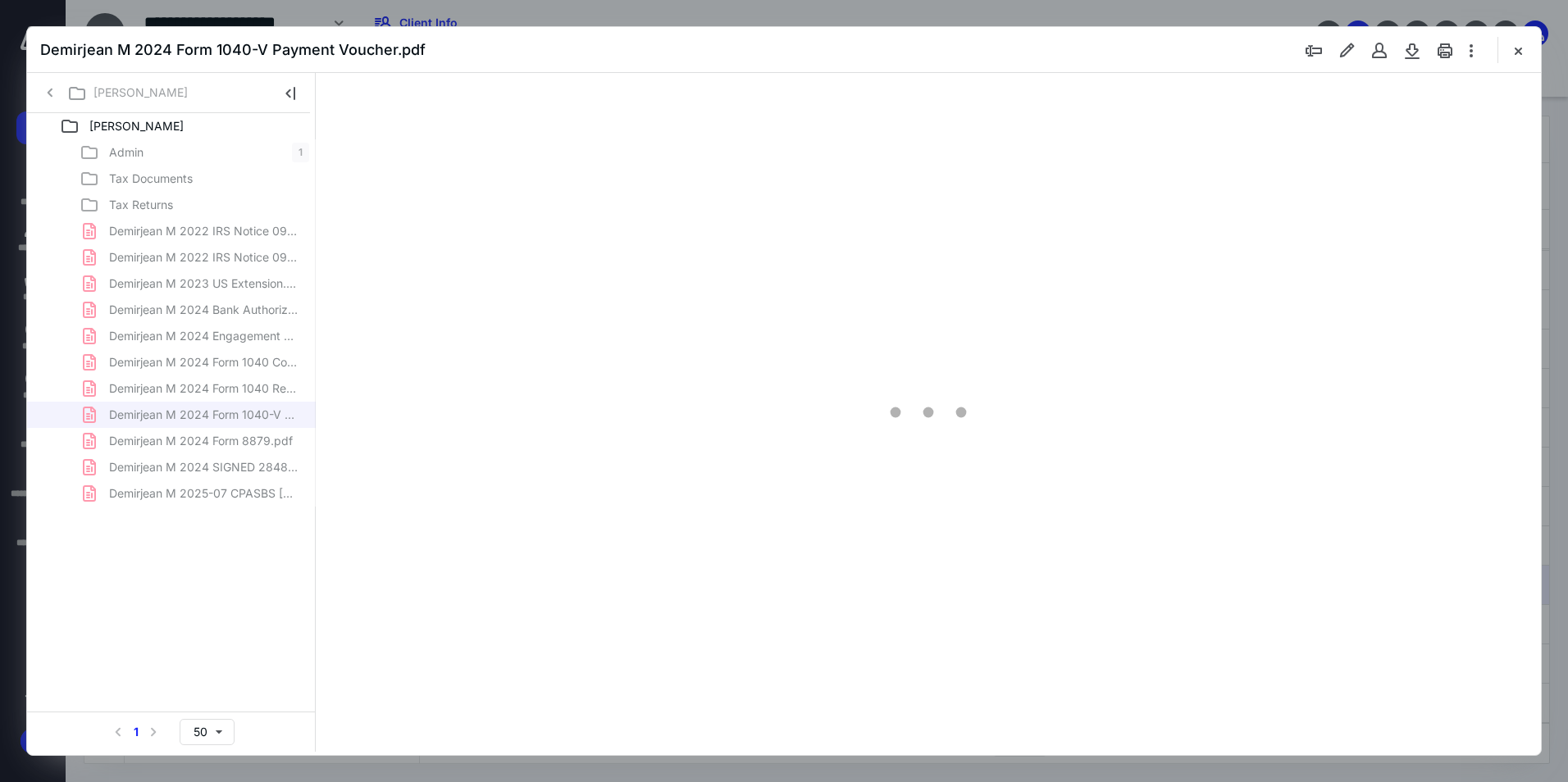 type on "94" 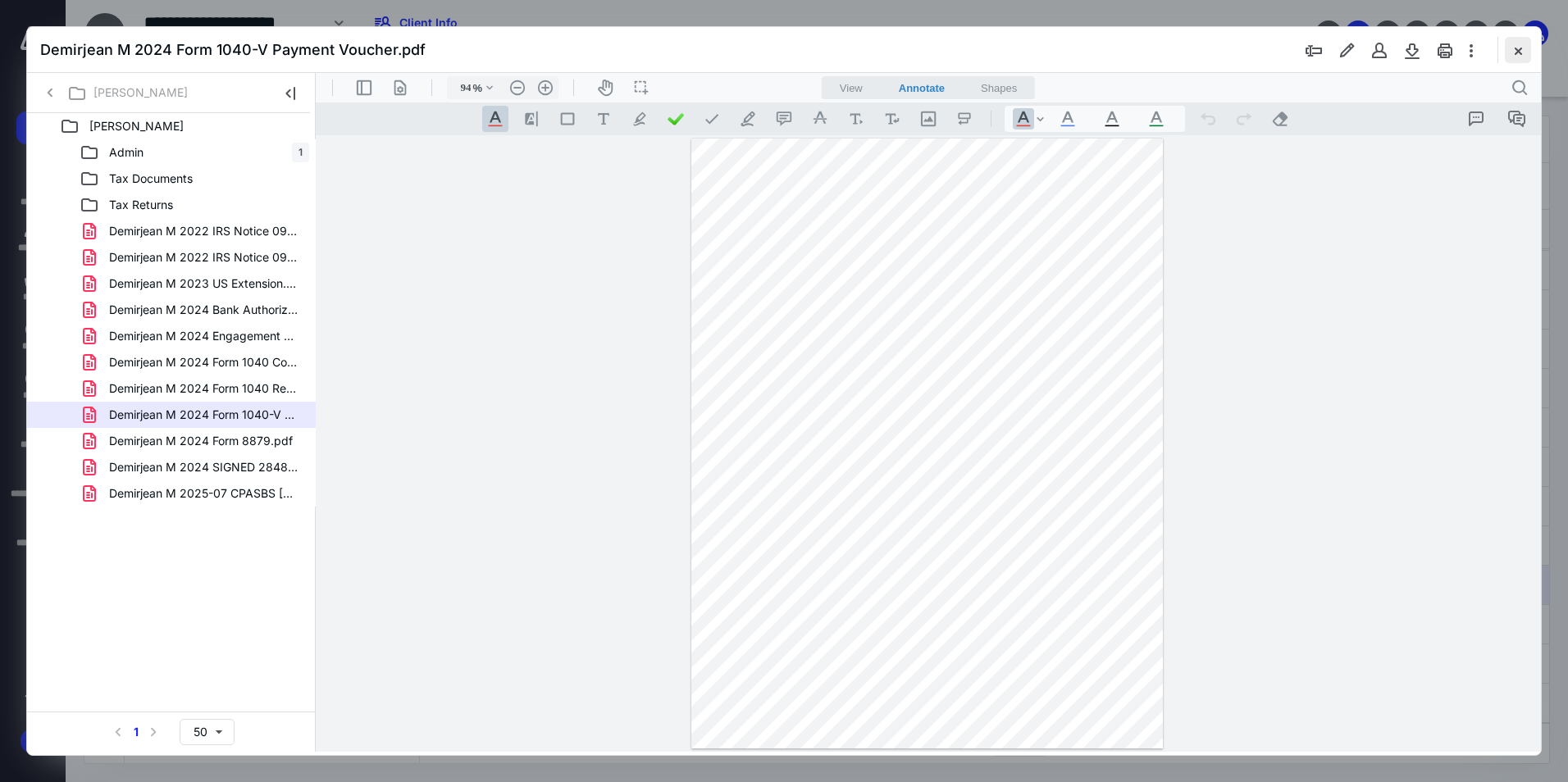 click at bounding box center (1518, 50) 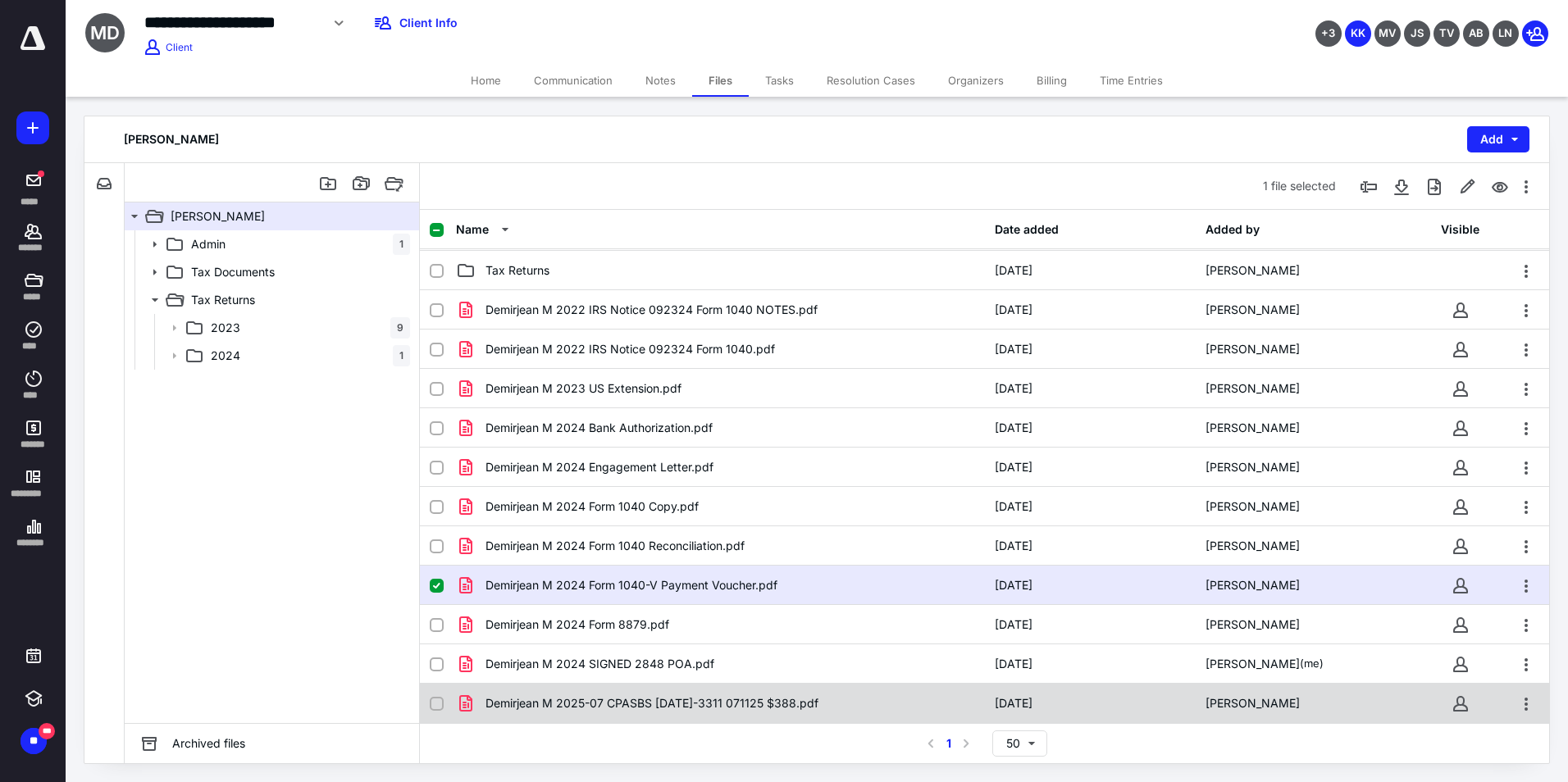 click on "Demirjean M 2025-07 CPASBS [DATE]-3311 071125 $388.pdf" at bounding box center [652, 703] 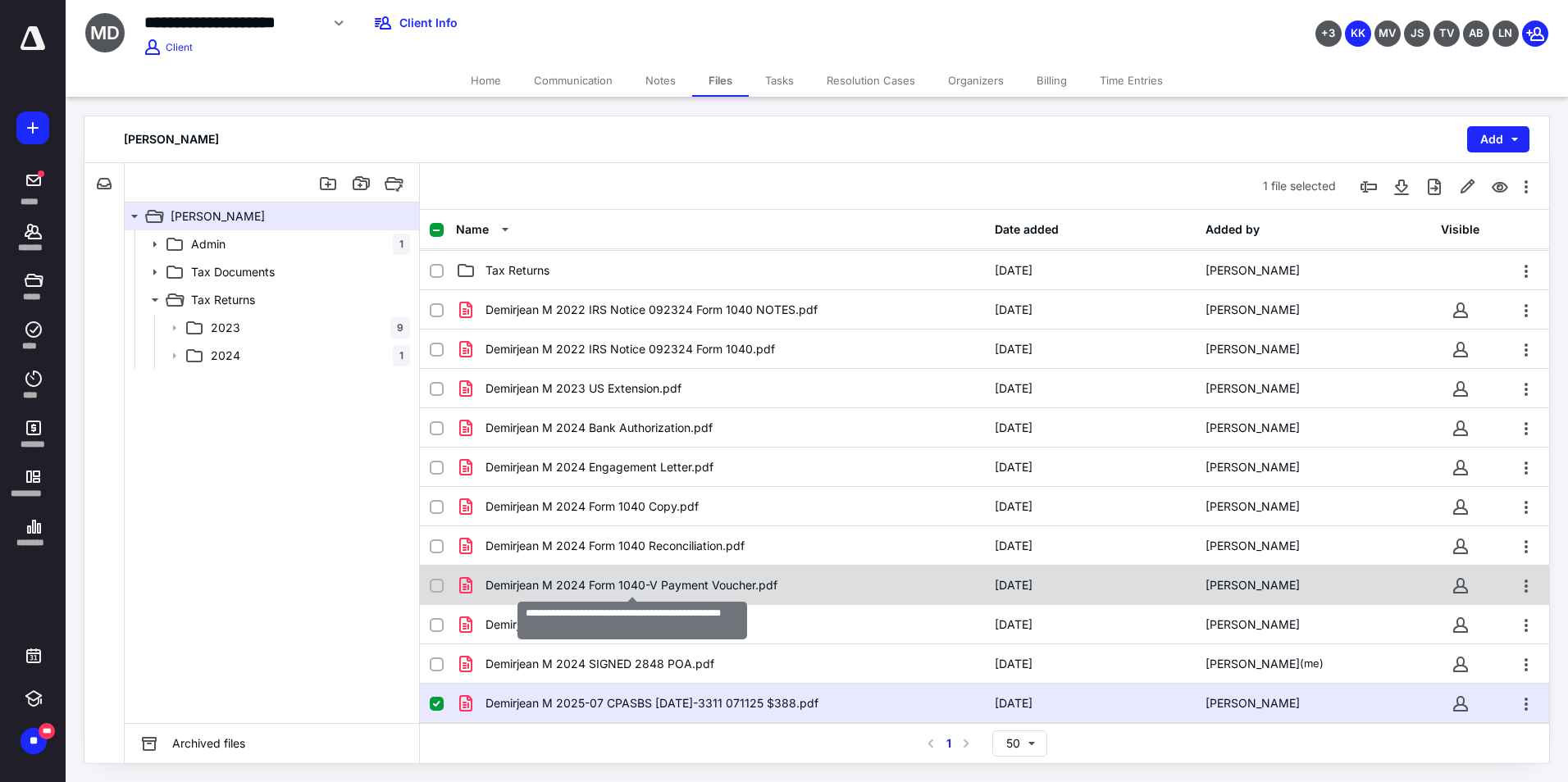checkbox on "true" 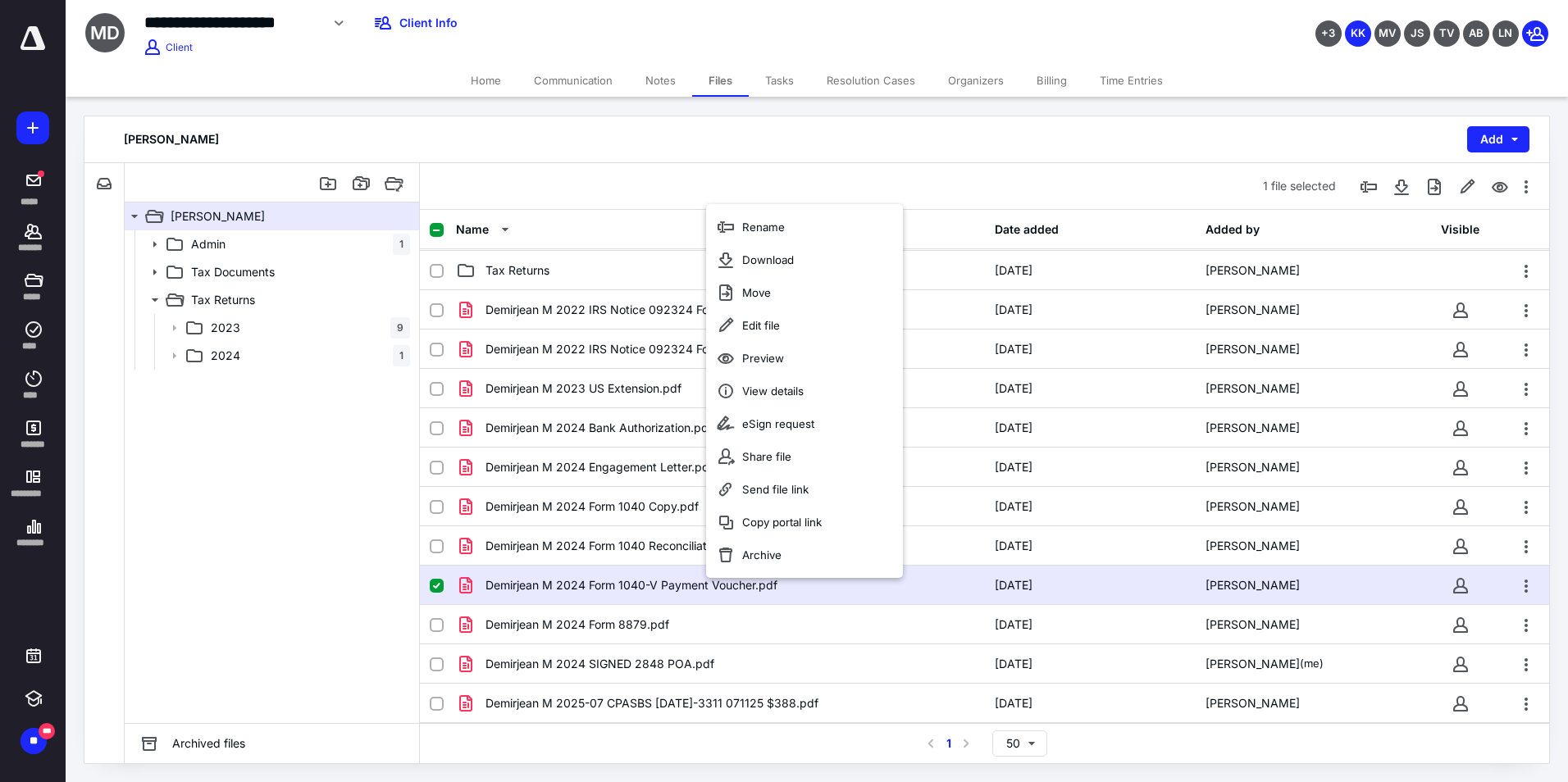 click on "Home" at bounding box center (485, 80) 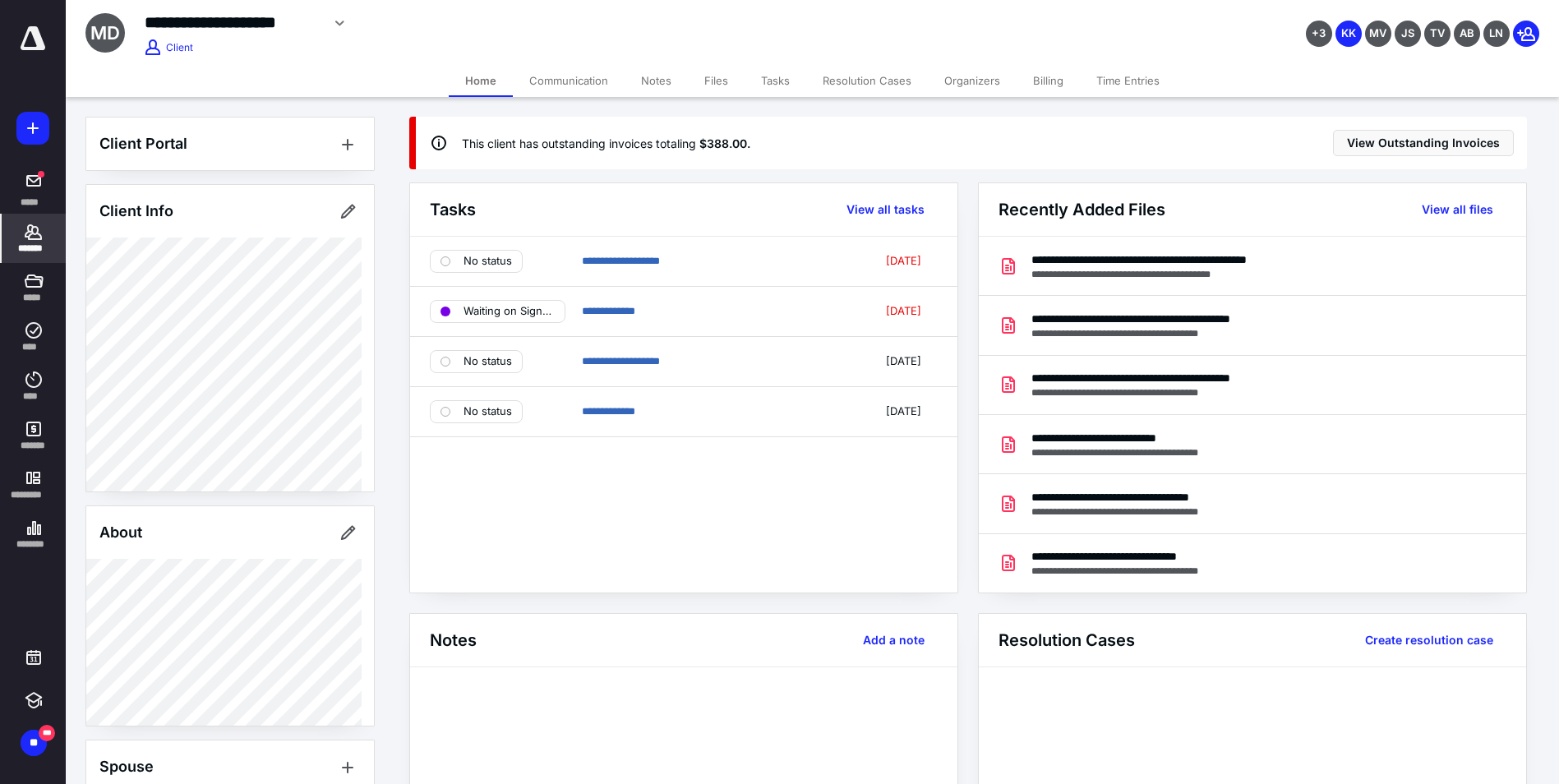 click on "Files" at bounding box center [716, 81] 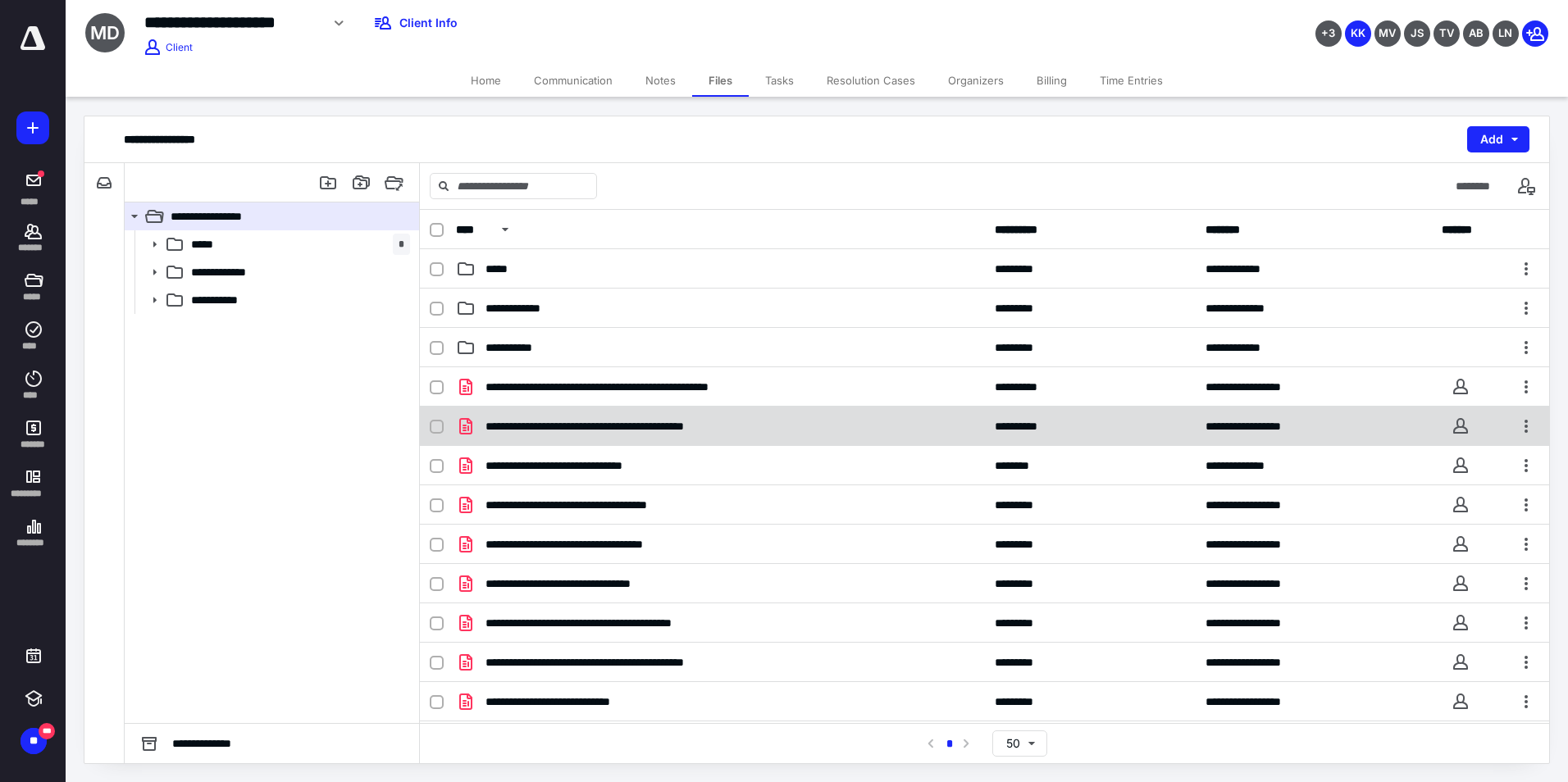 click on "**********" at bounding box center (720, 426) 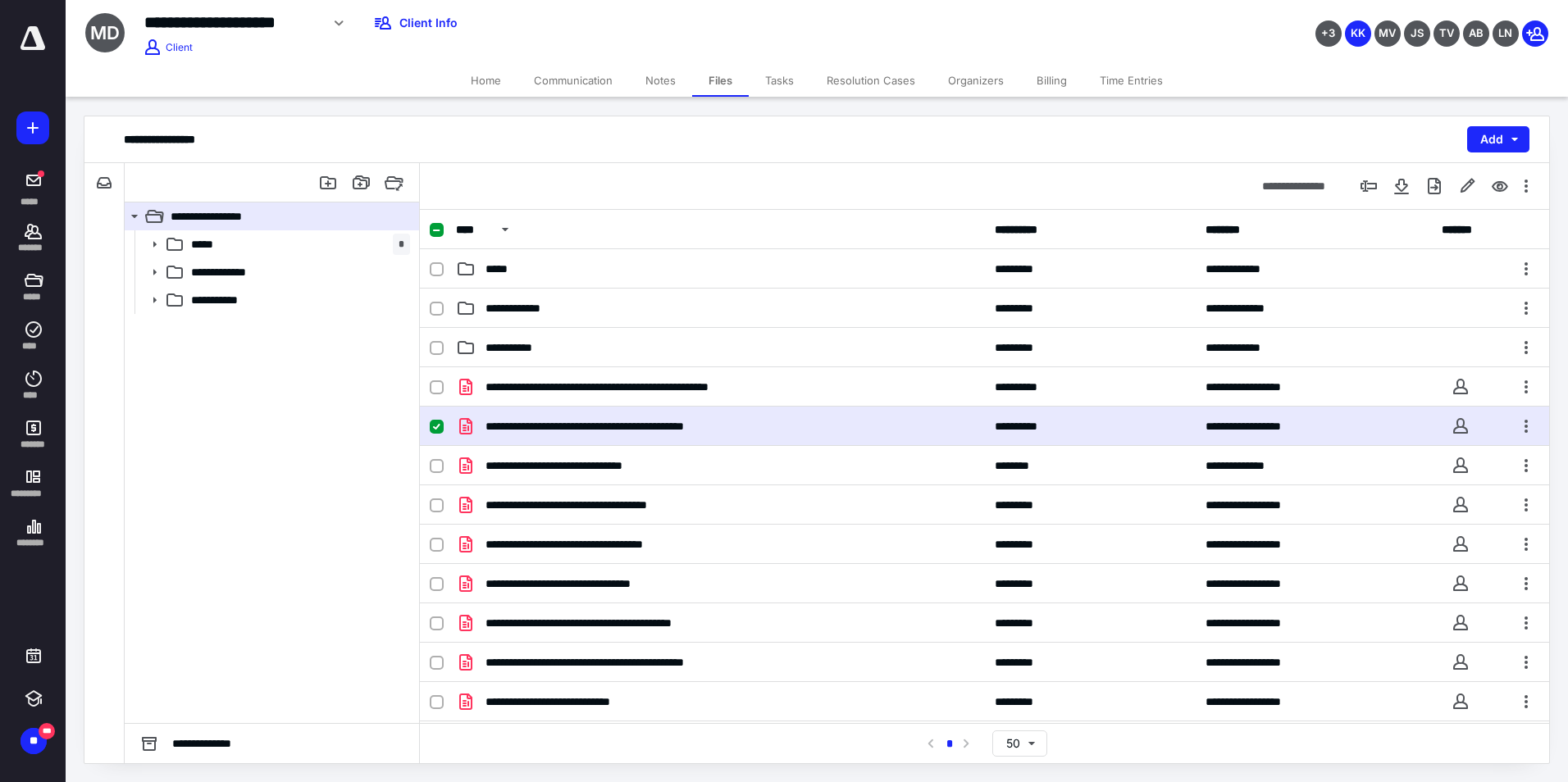 click on "**********" at bounding box center [720, 426] 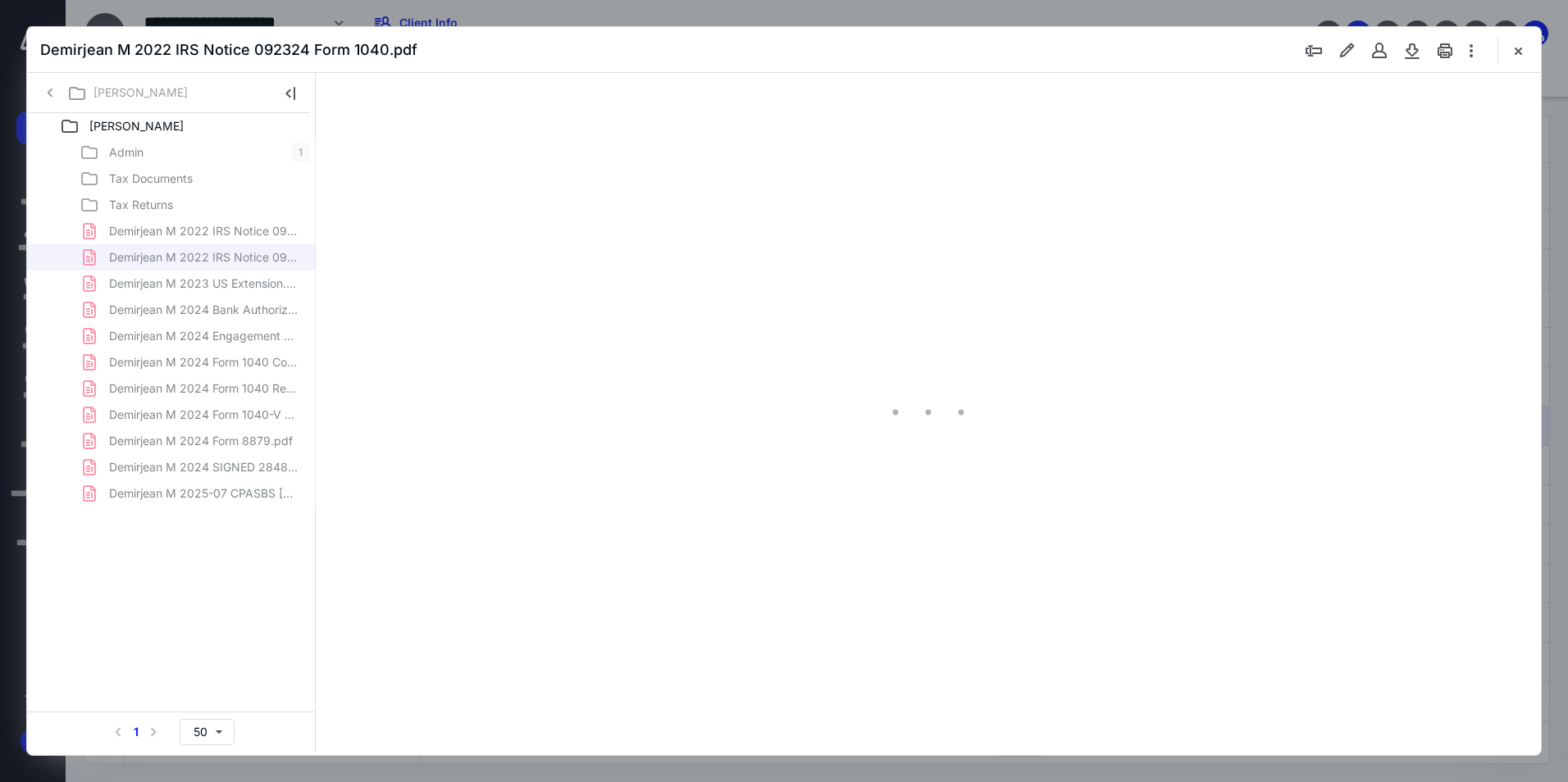 scroll, scrollTop: 0, scrollLeft: 0, axis: both 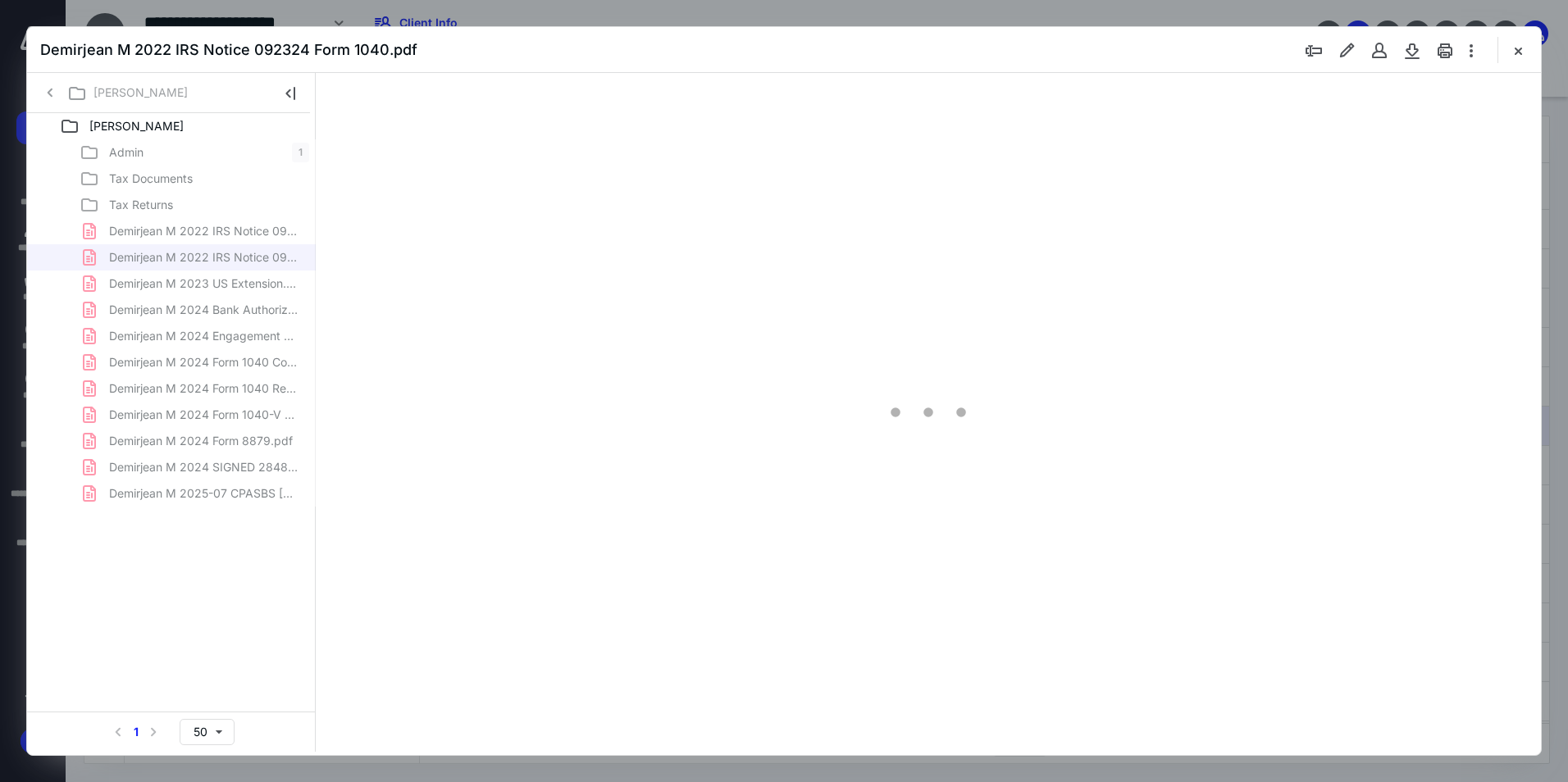 type on "94" 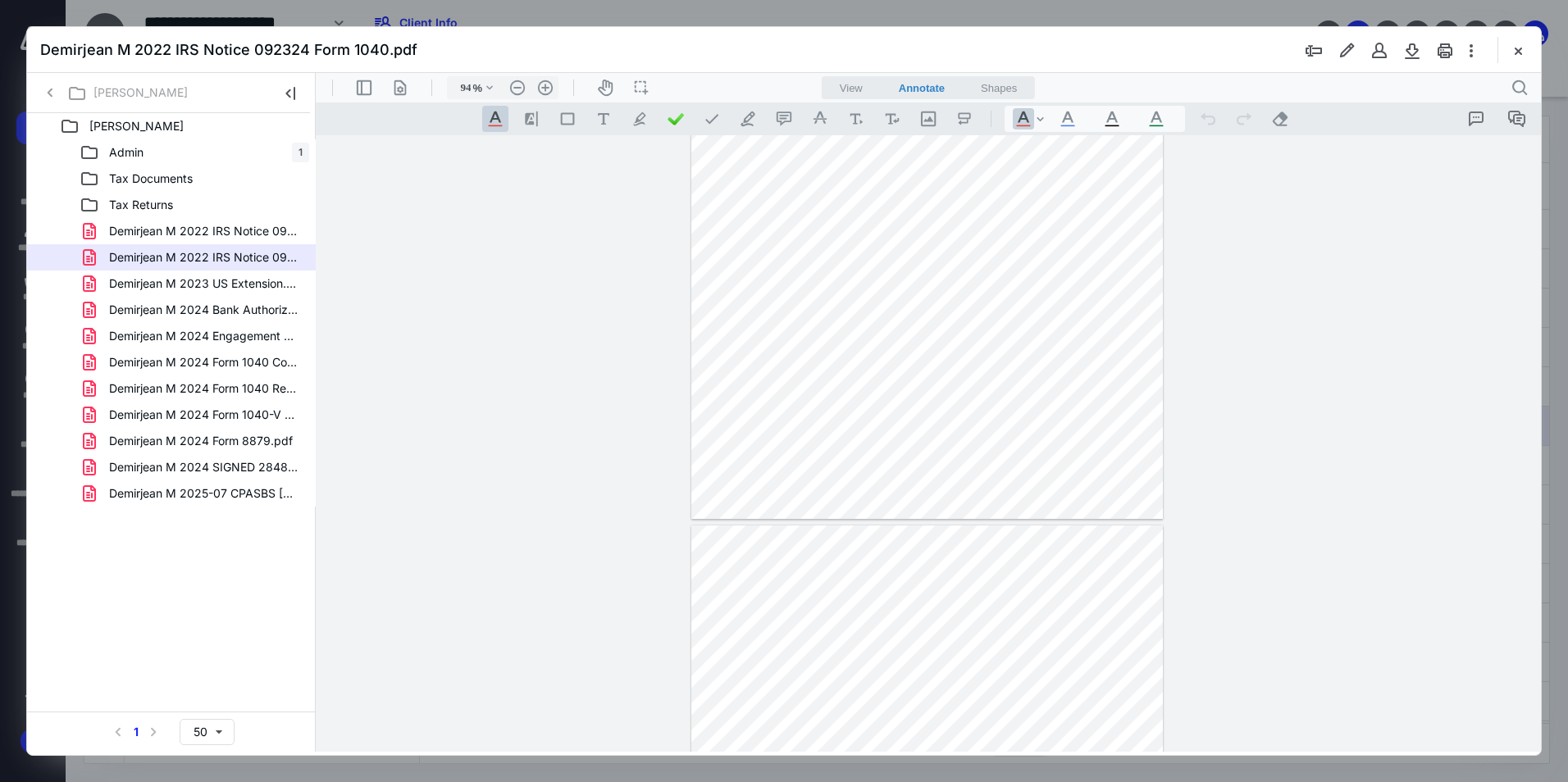 scroll, scrollTop: 639, scrollLeft: 0, axis: vertical 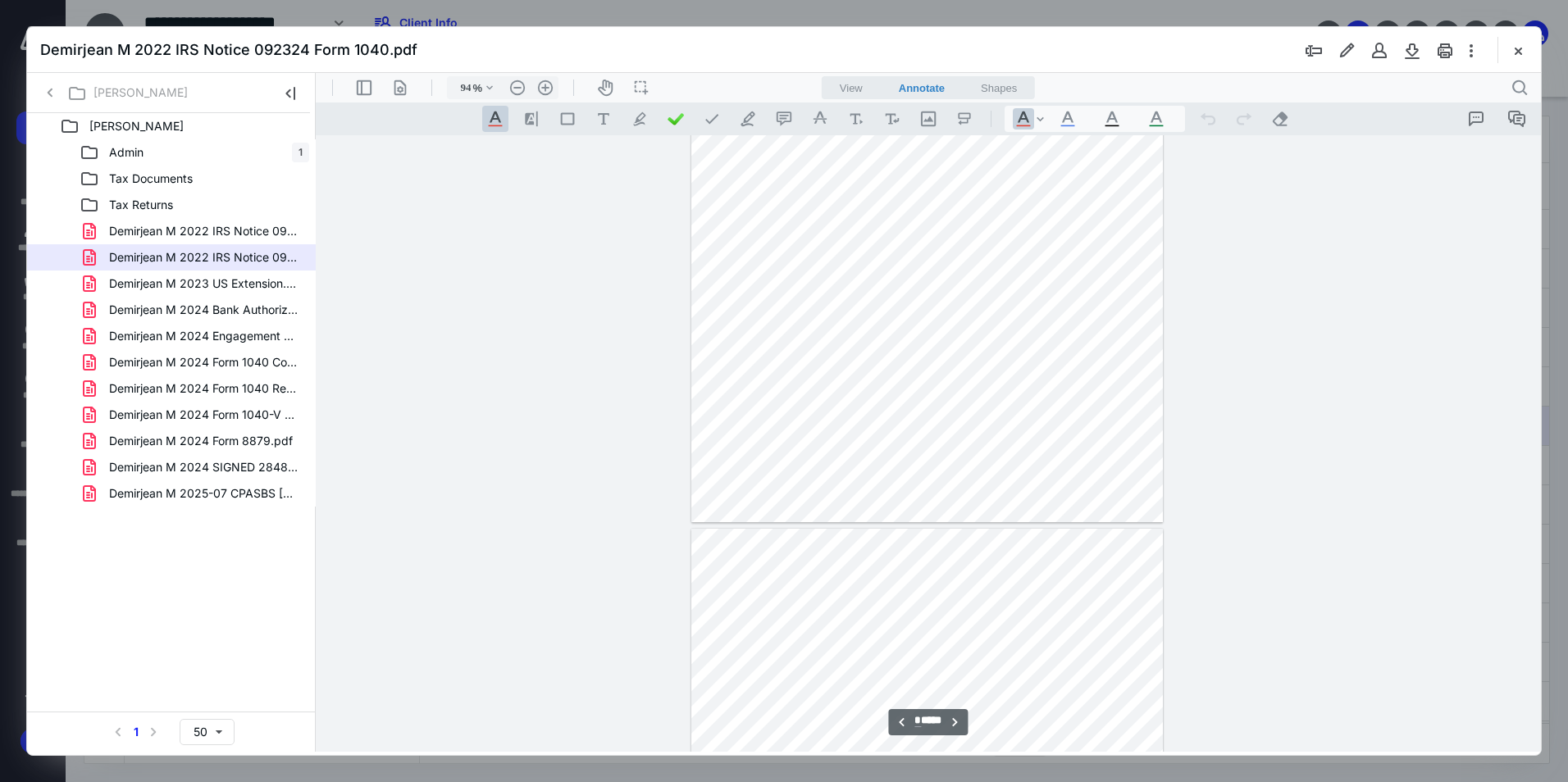 type on "*" 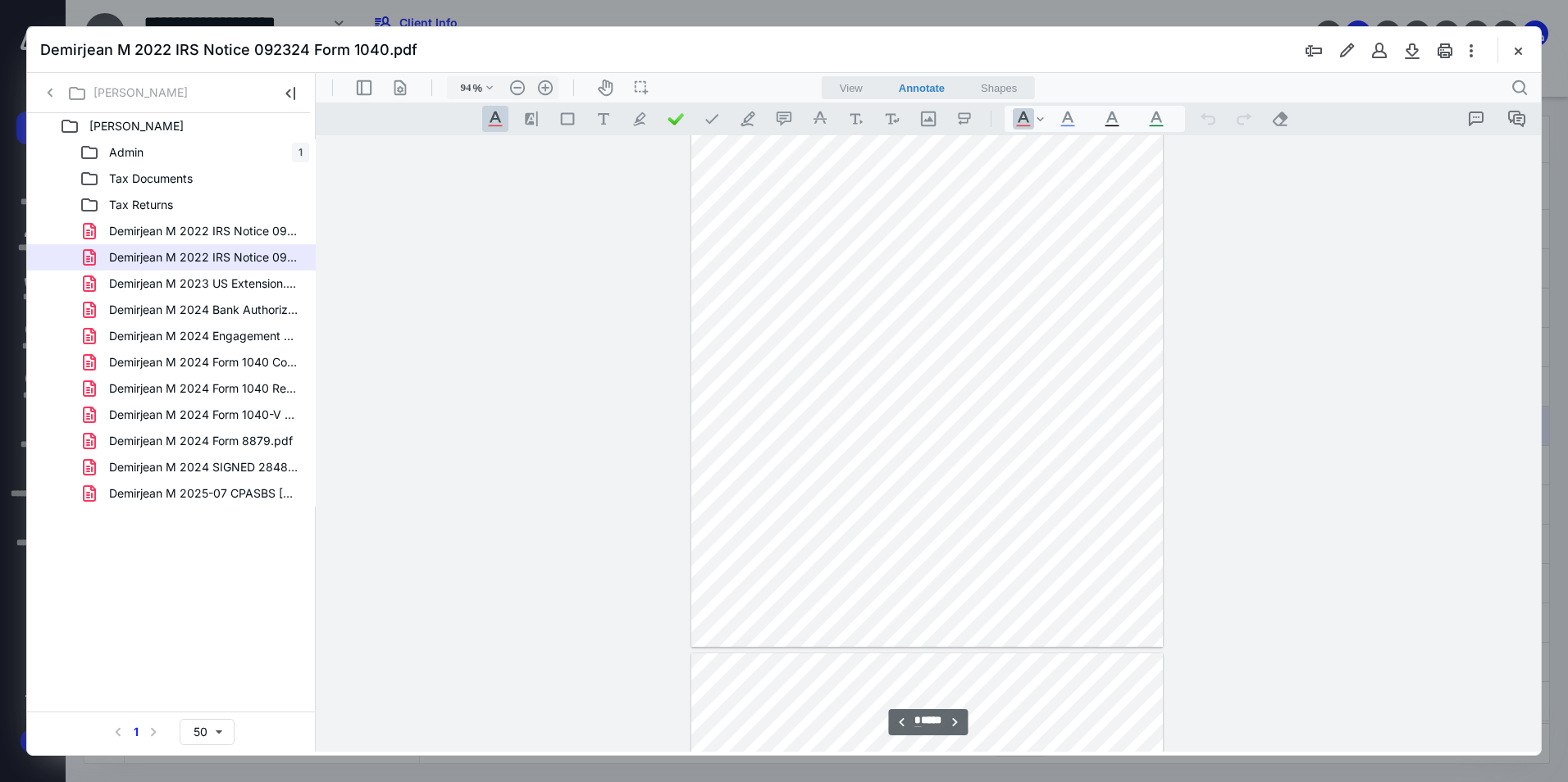 scroll, scrollTop: 1869, scrollLeft: 0, axis: vertical 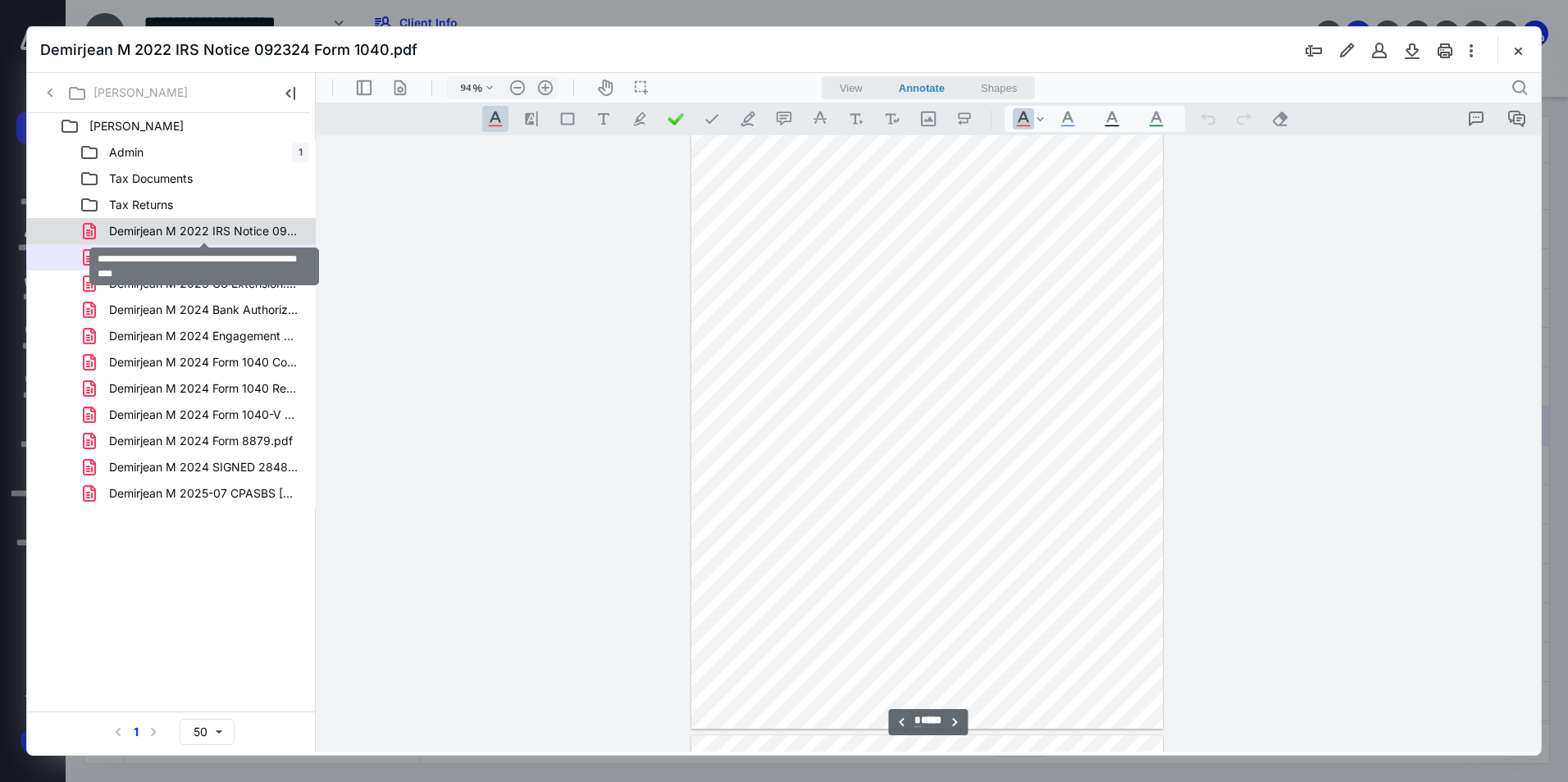 click on "Demirjean M 2022 IRS Notice 092324 Form 1040 NOTES.pdf" at bounding box center [204, 231] 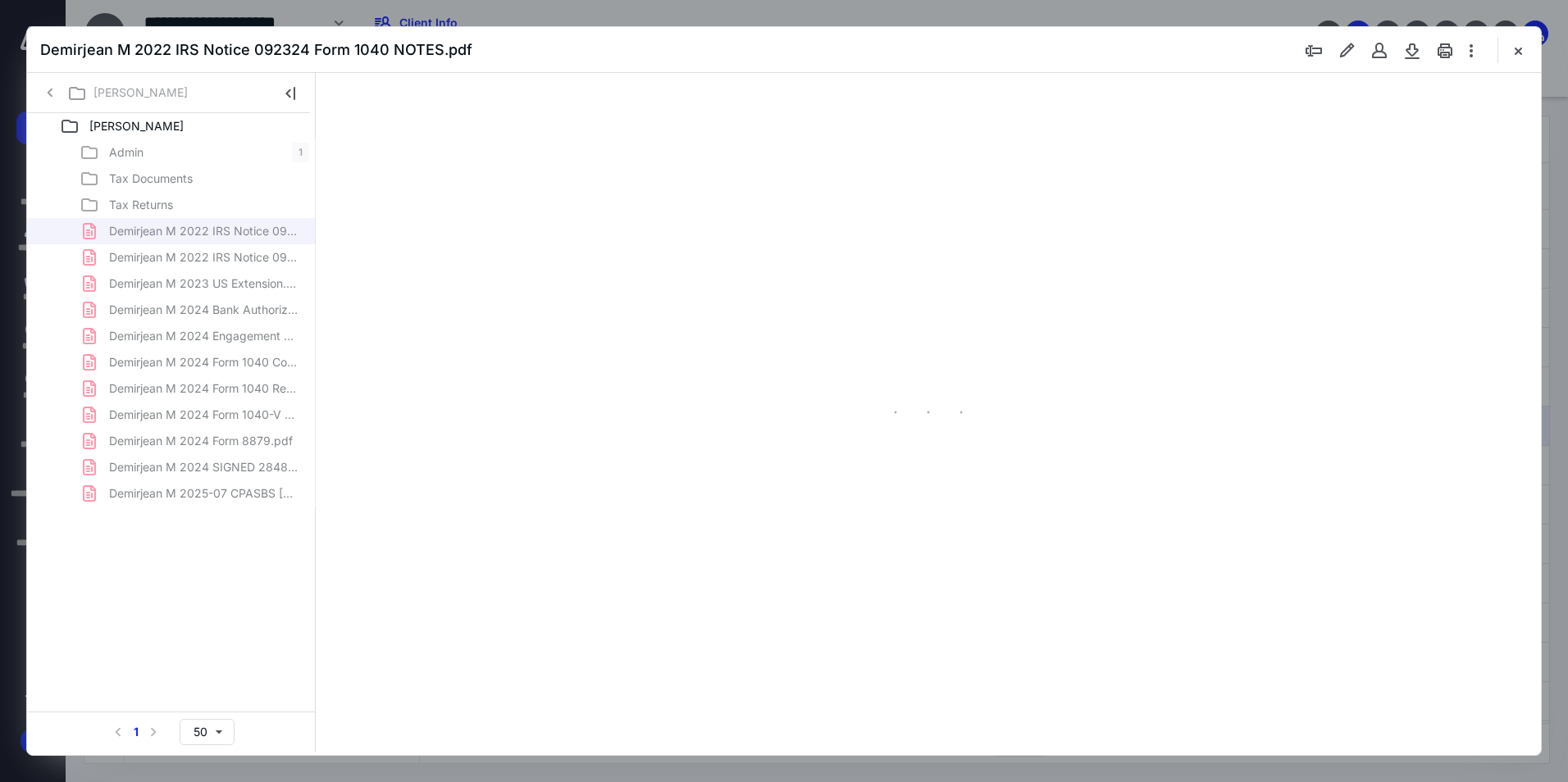 type on "94" 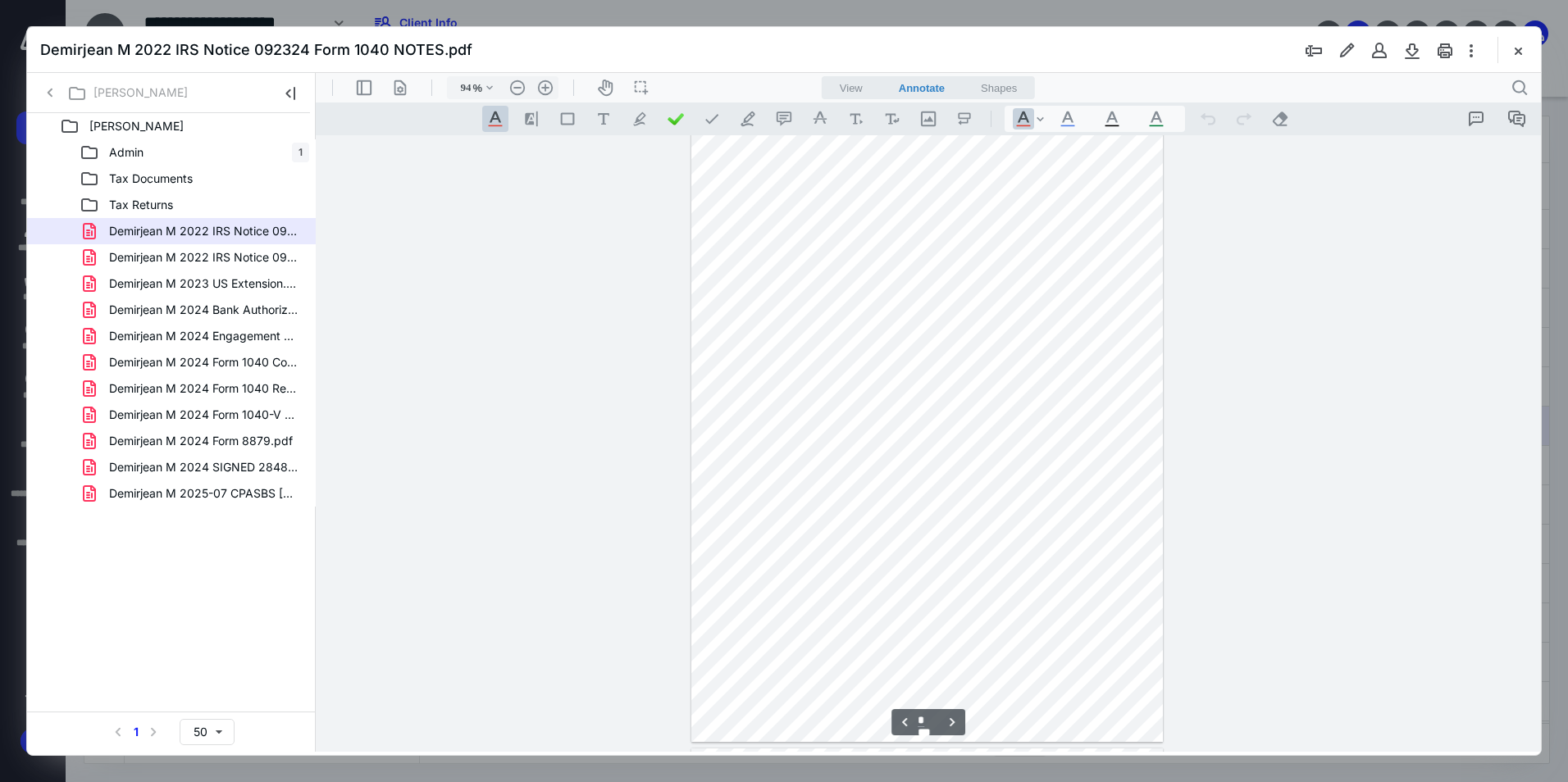 scroll, scrollTop: 213, scrollLeft: 0, axis: vertical 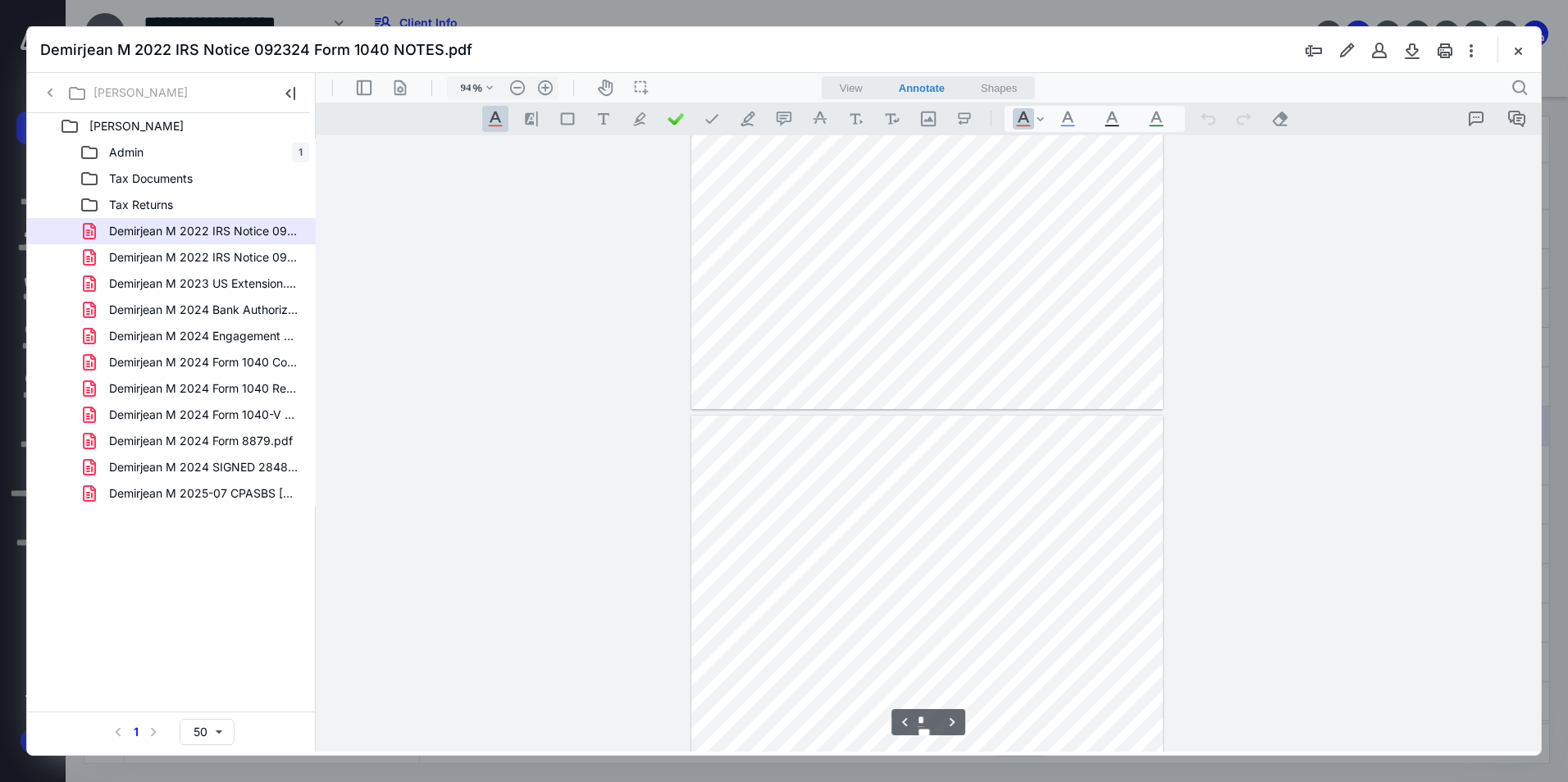 type on "*" 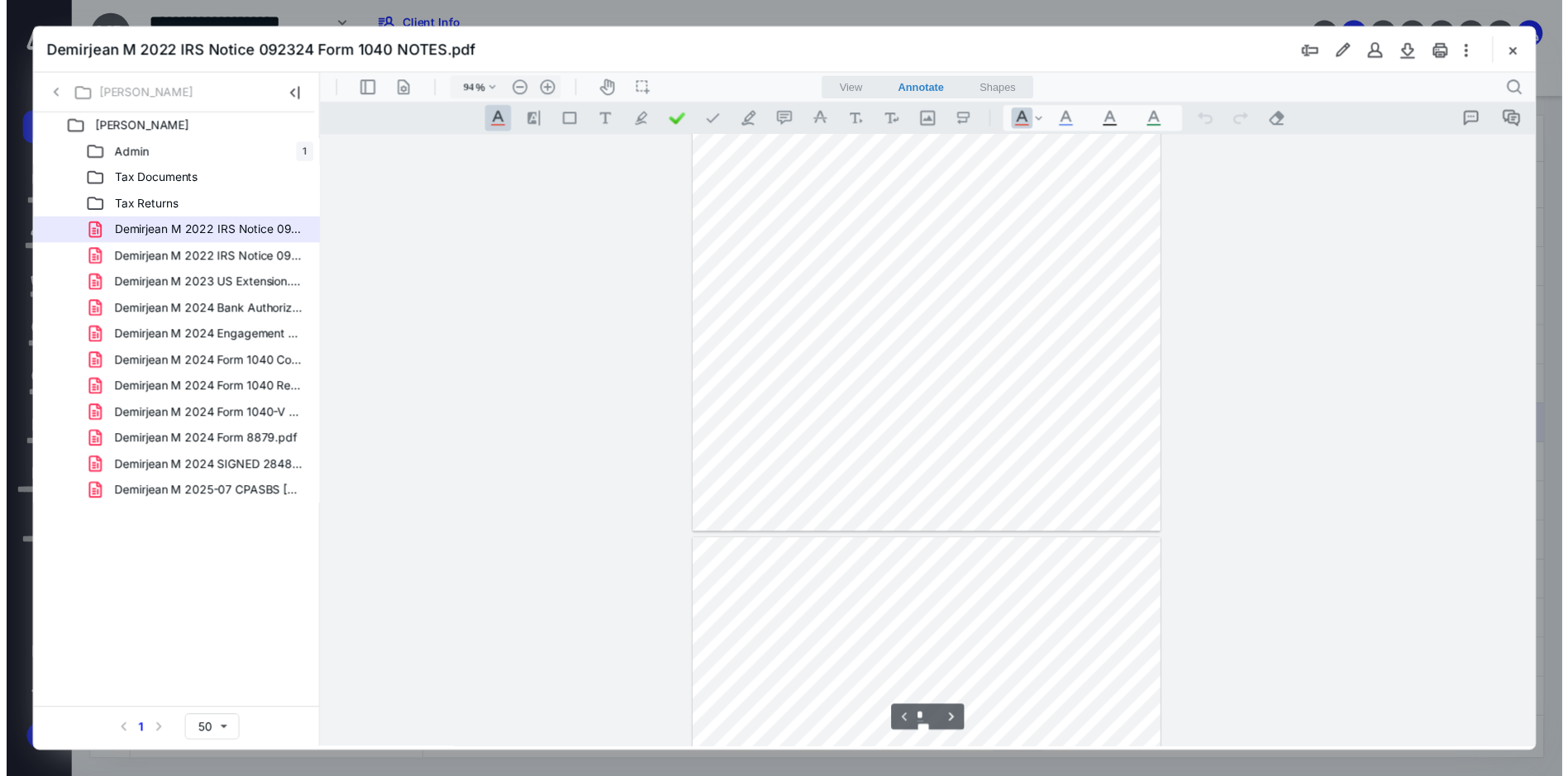 scroll, scrollTop: 0, scrollLeft: 0, axis: both 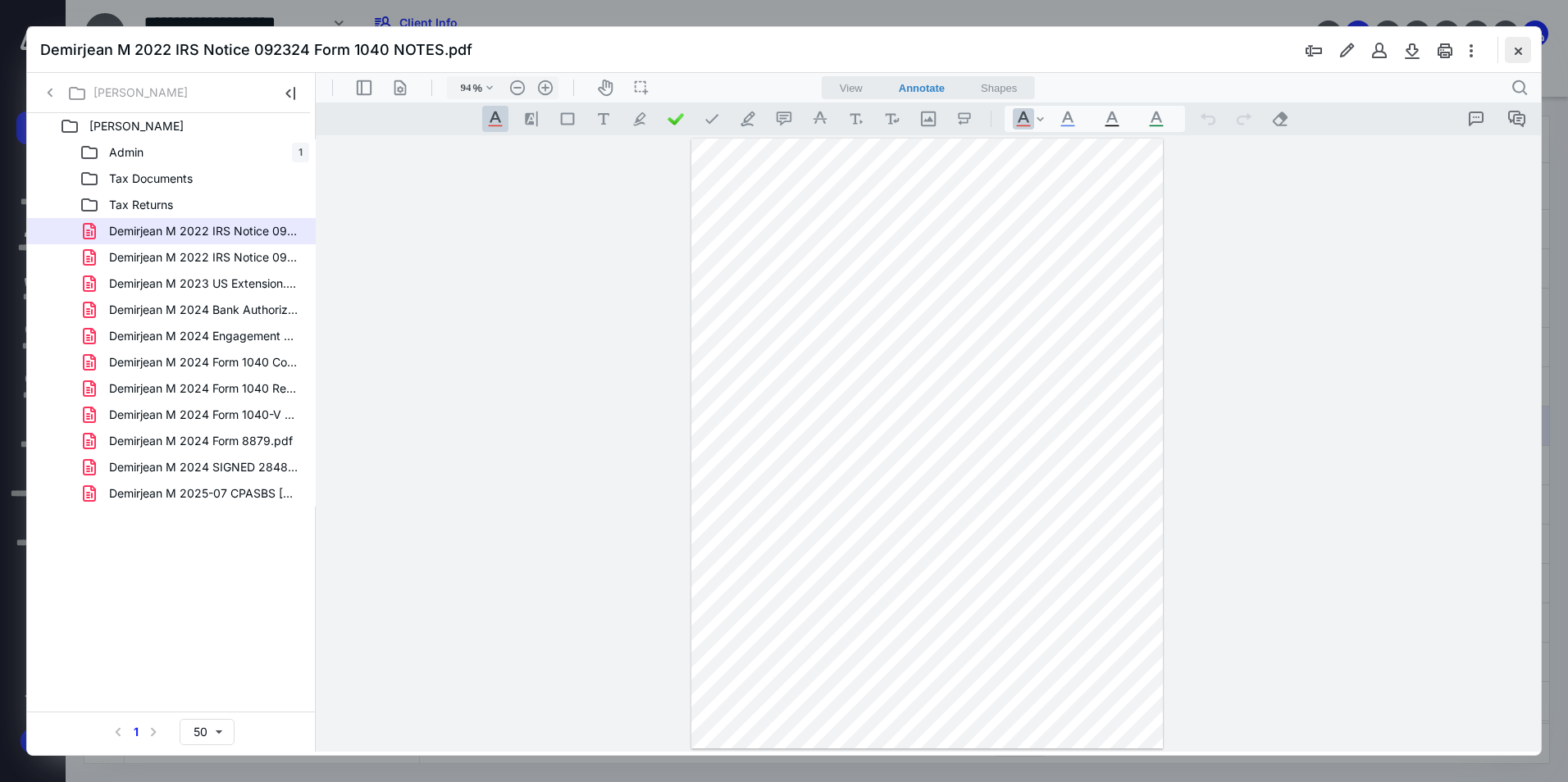 click at bounding box center (1518, 50) 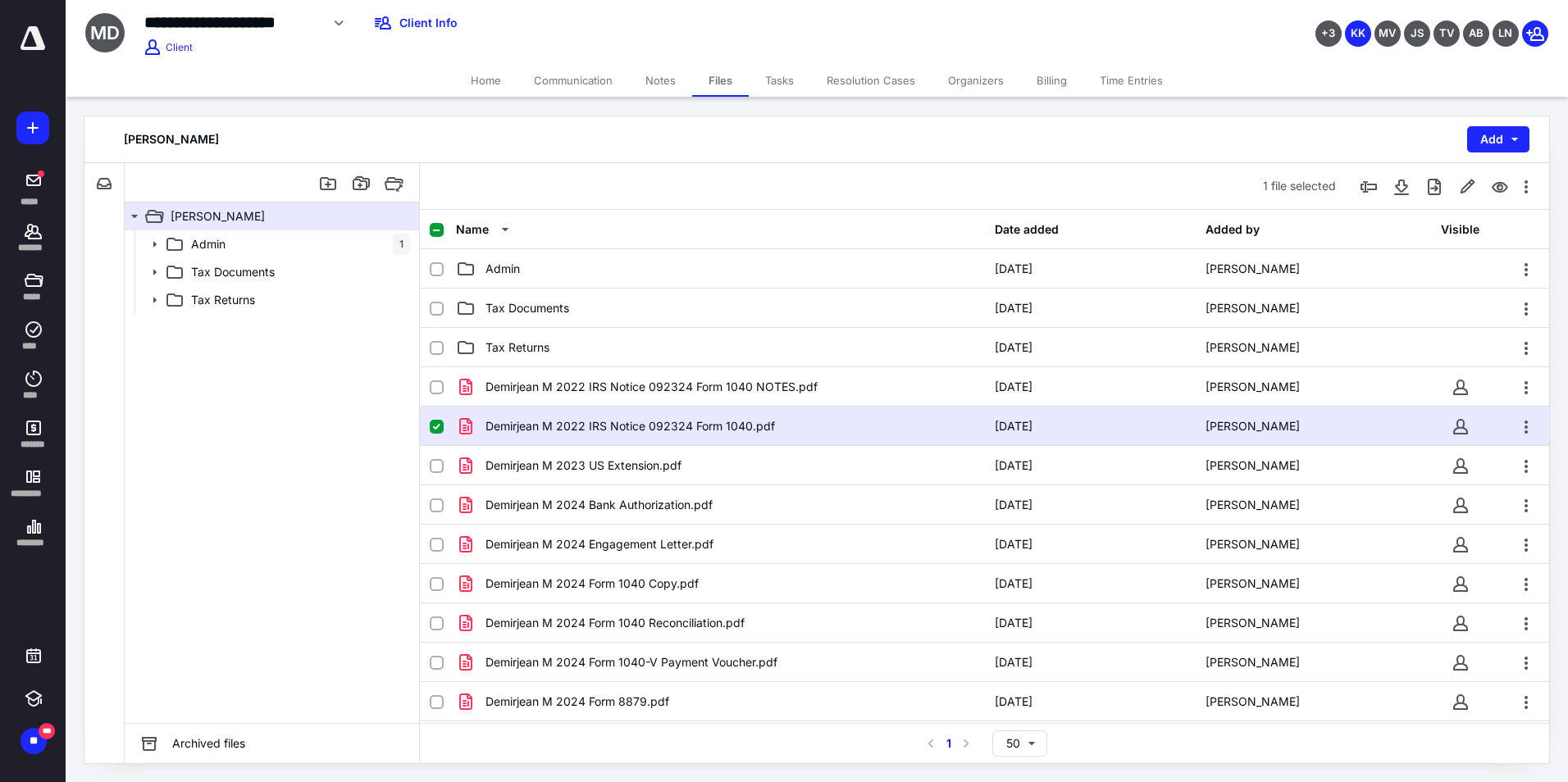 click on "Tasks" at bounding box center [779, 80] 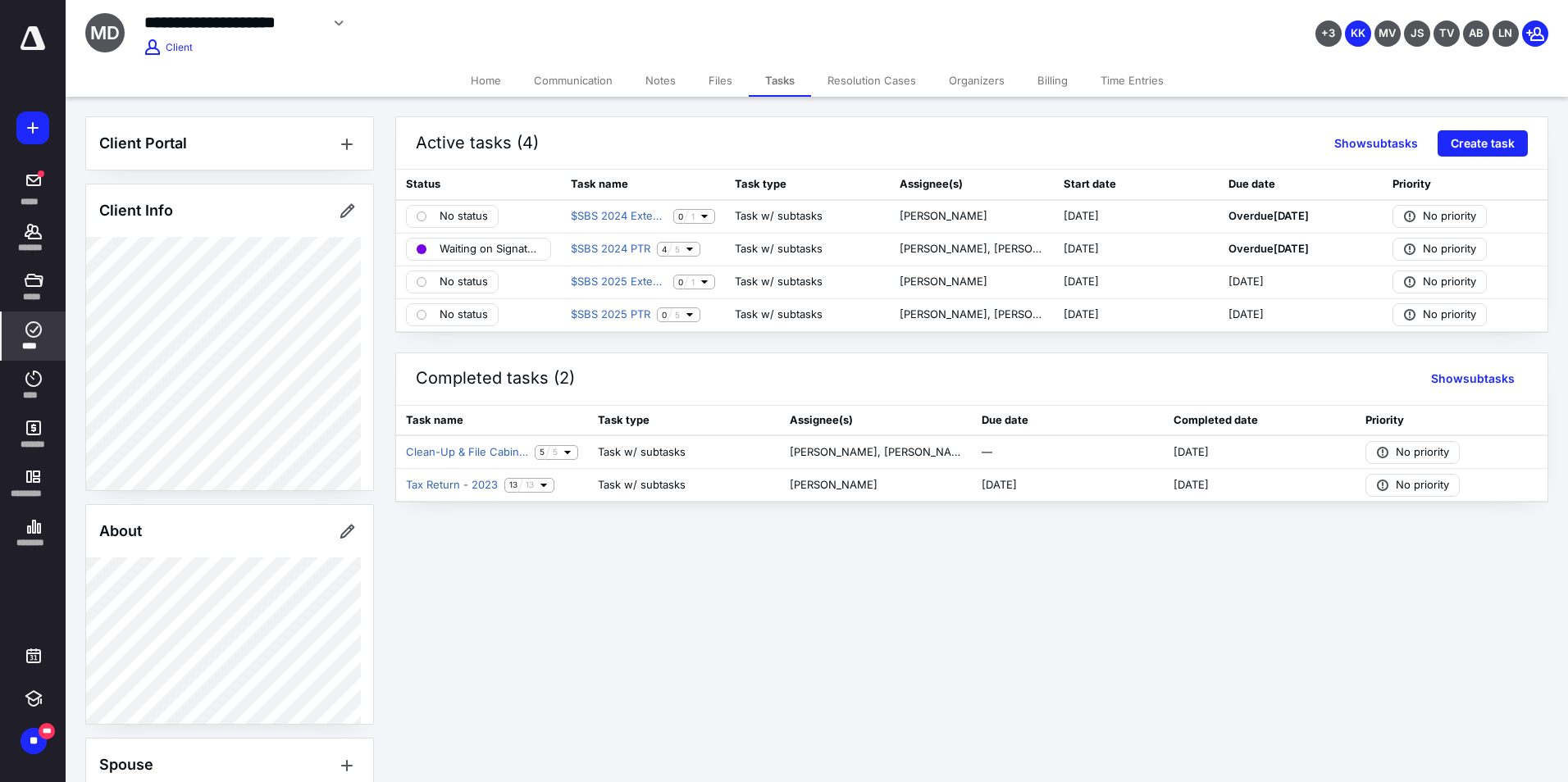 click on "****" at bounding box center [34, 336] 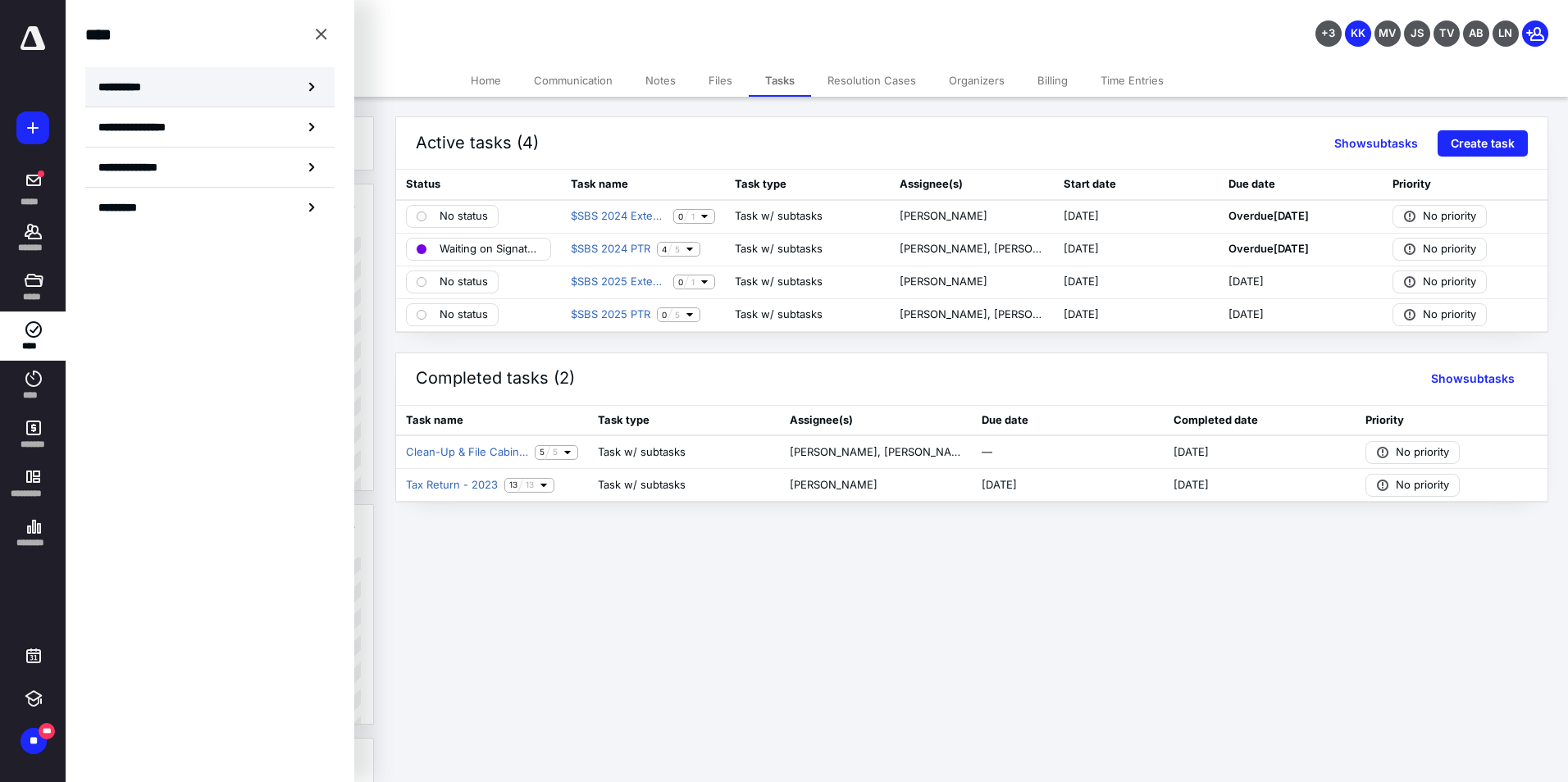 click on "**********" at bounding box center (125, 87) 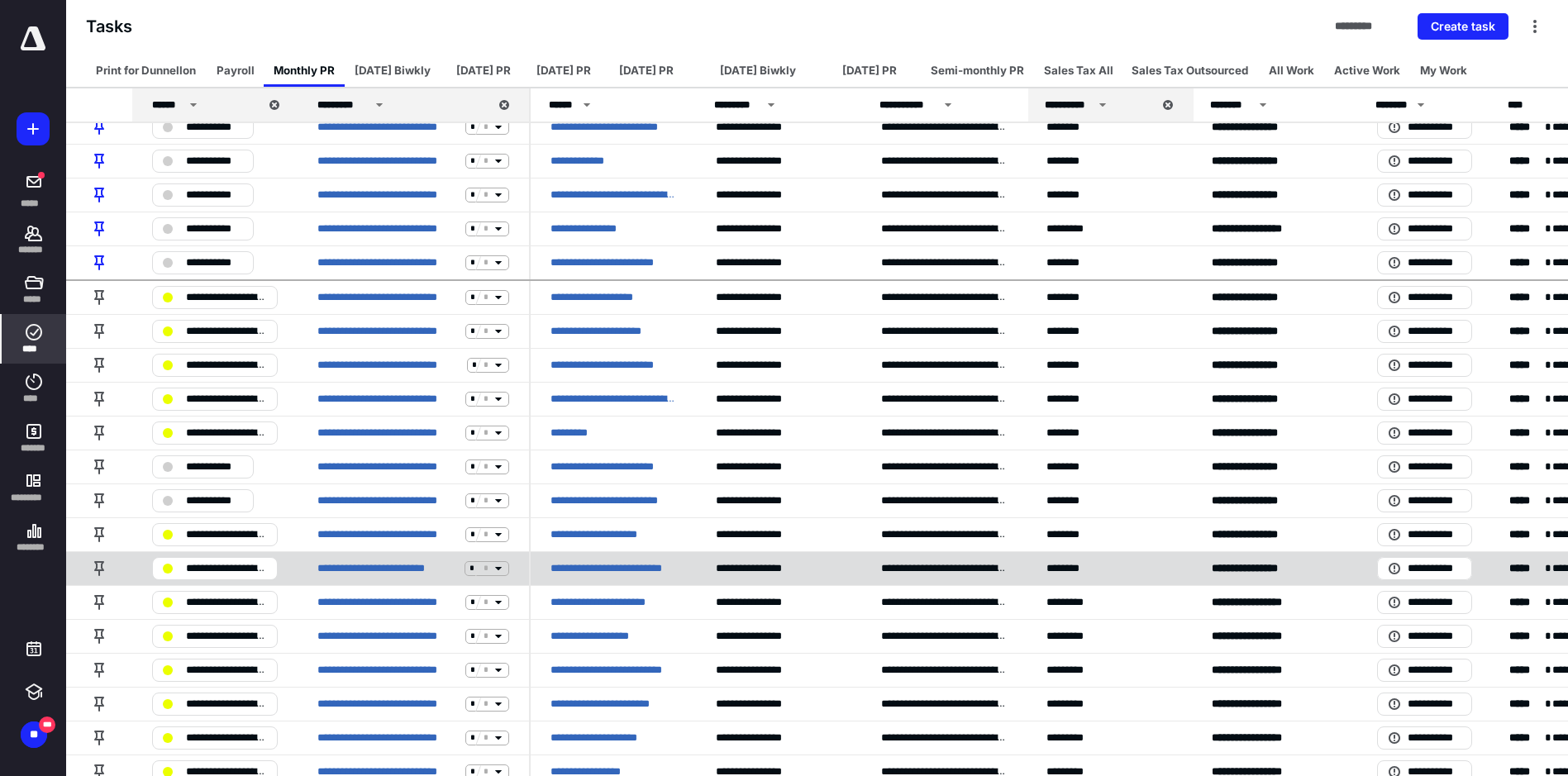 scroll, scrollTop: 248, scrollLeft: 0, axis: vertical 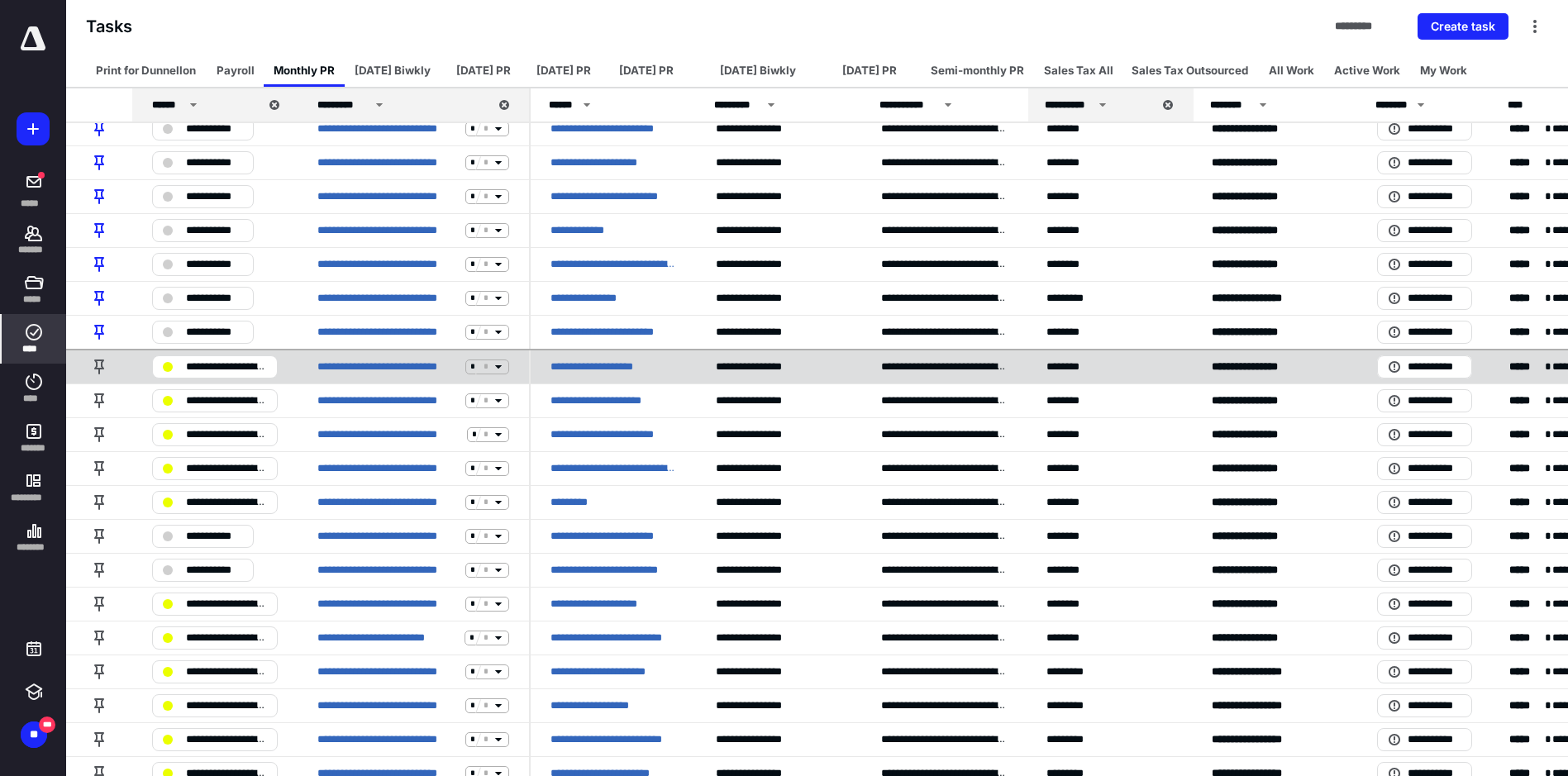 click on "**********" at bounding box center (602, 367) 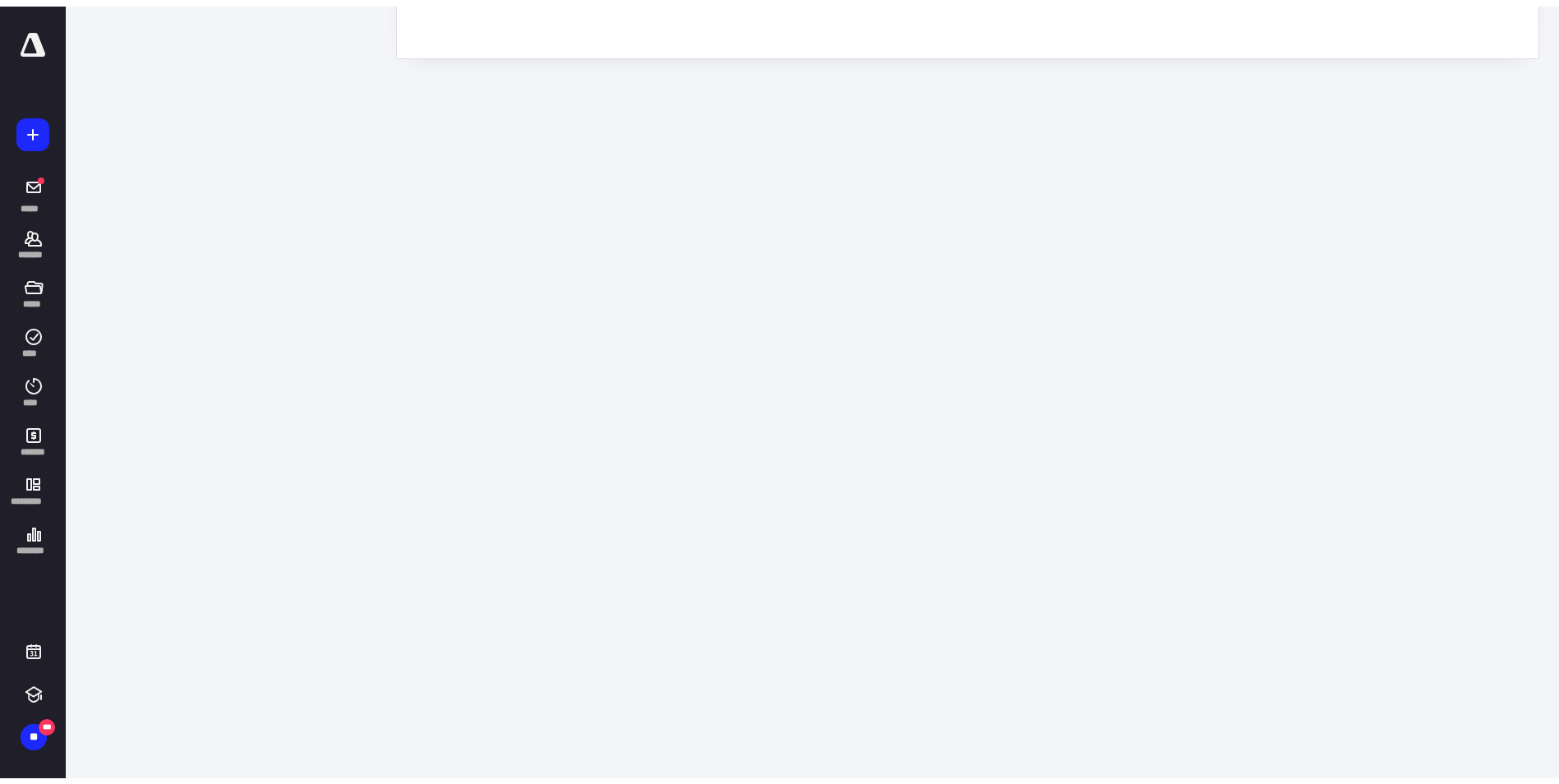 scroll, scrollTop: 0, scrollLeft: 0, axis: both 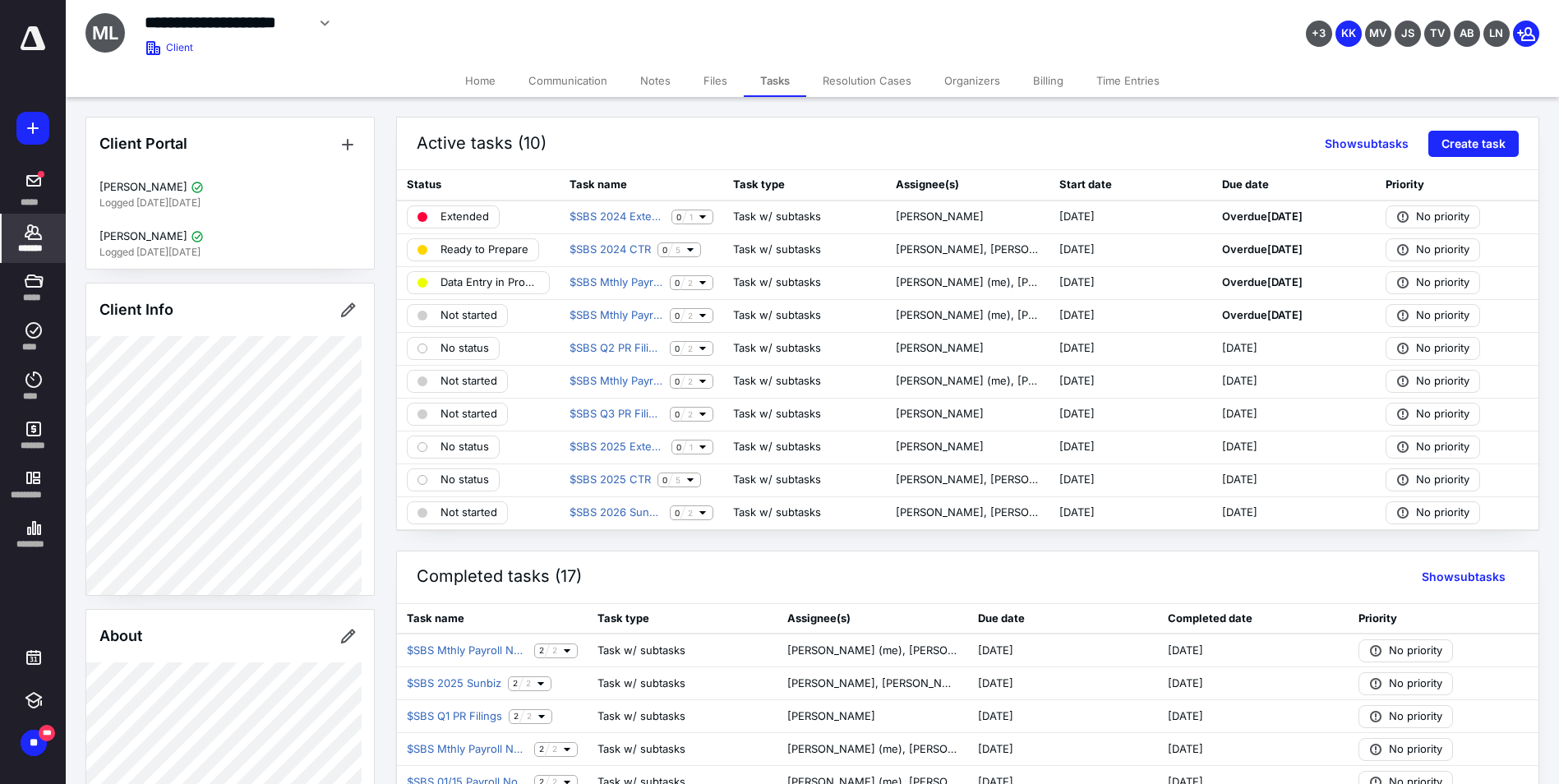 click on "*******" at bounding box center (34, 248) 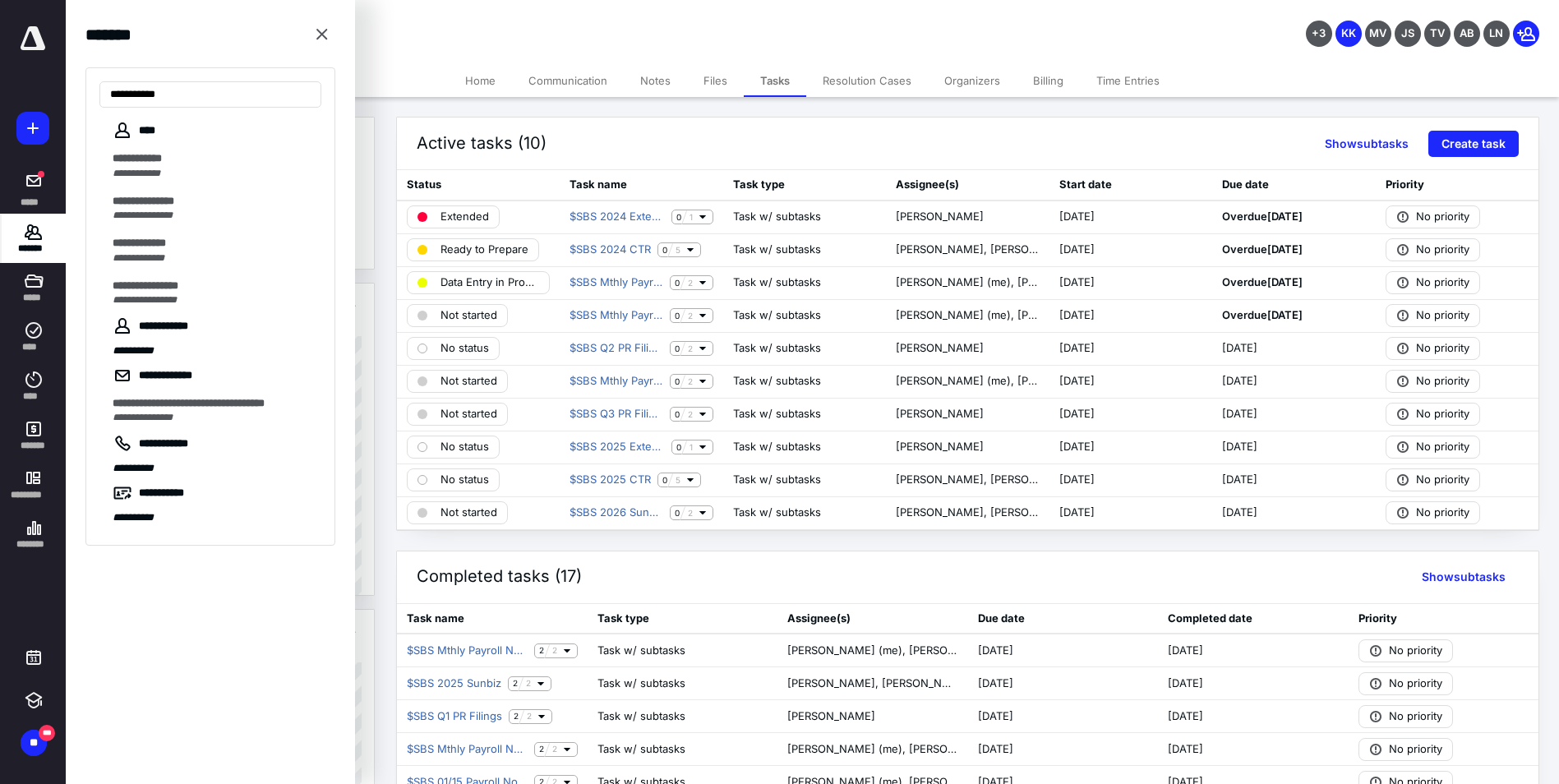 type on "**********" 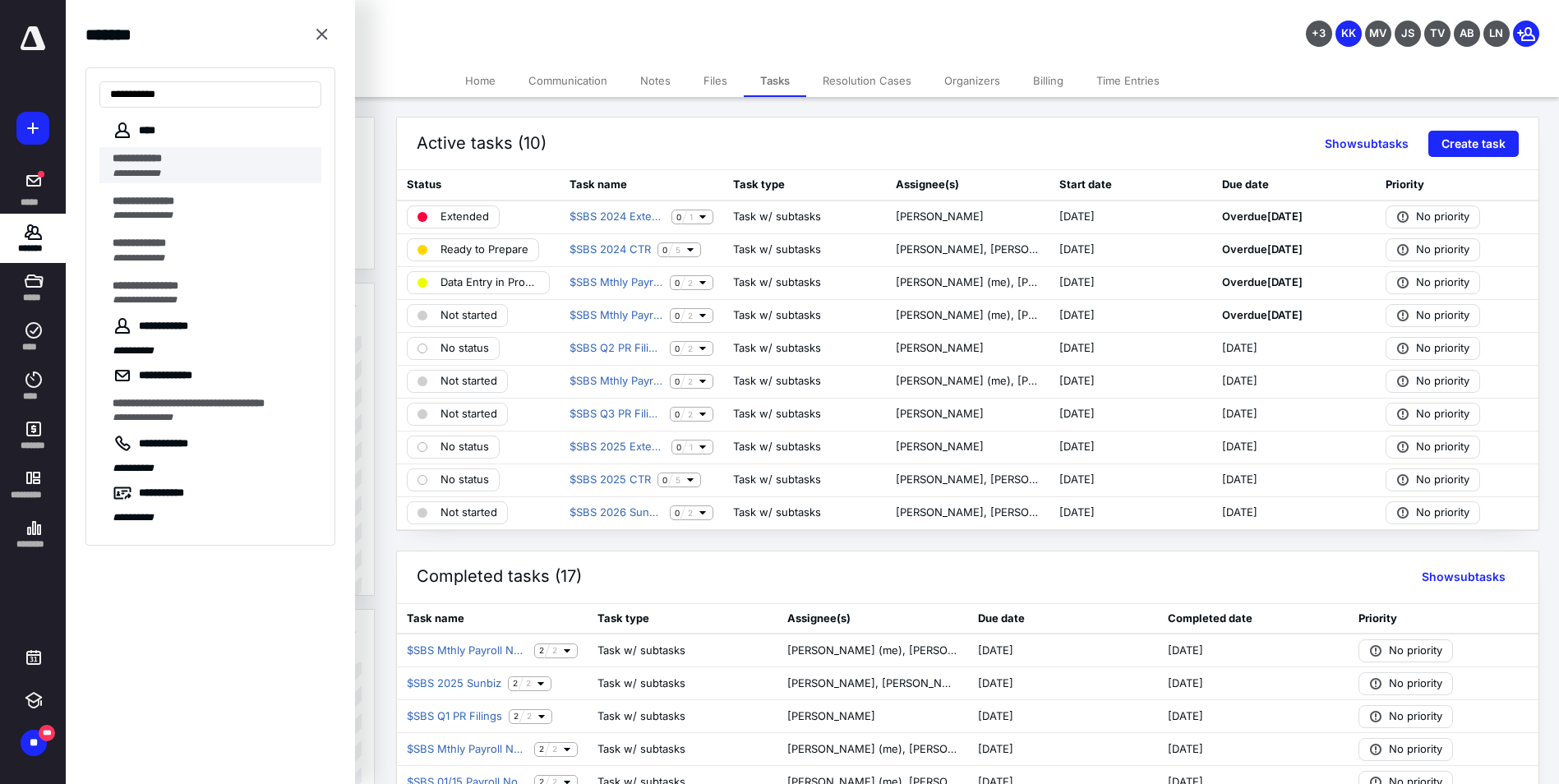 click on "**********" at bounding box center (136, 173) 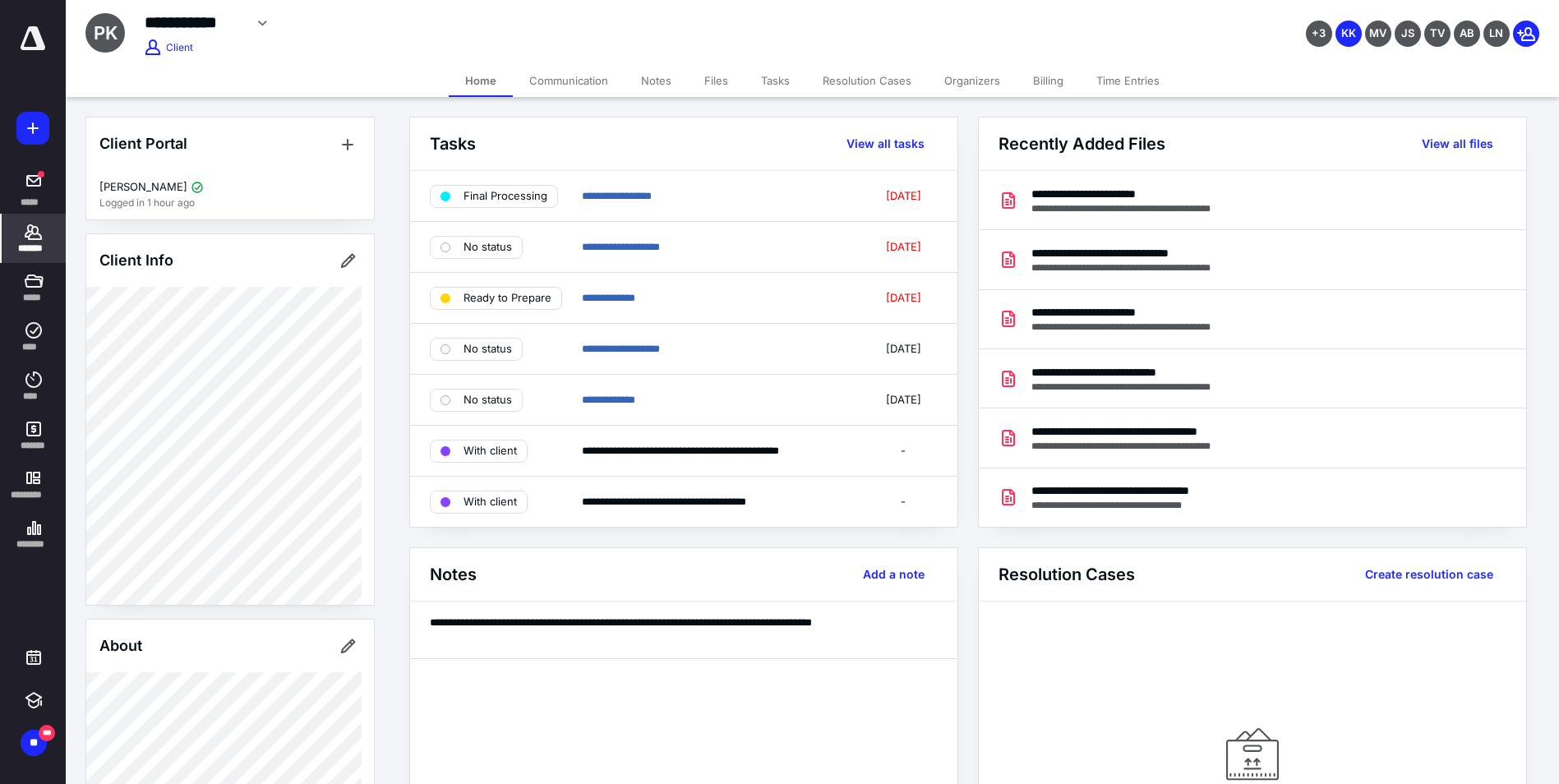 click on "Files" at bounding box center (716, 81) 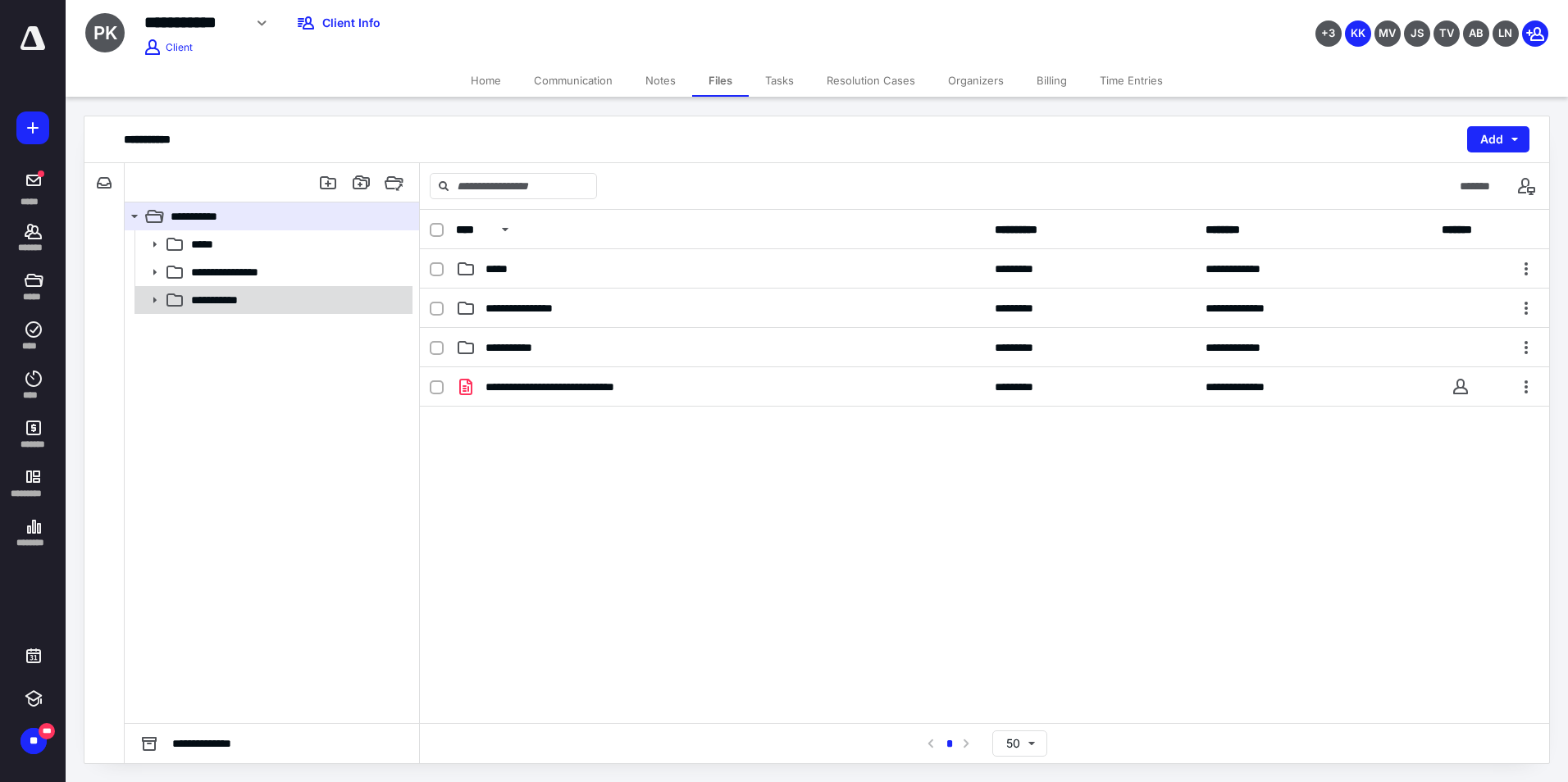 click 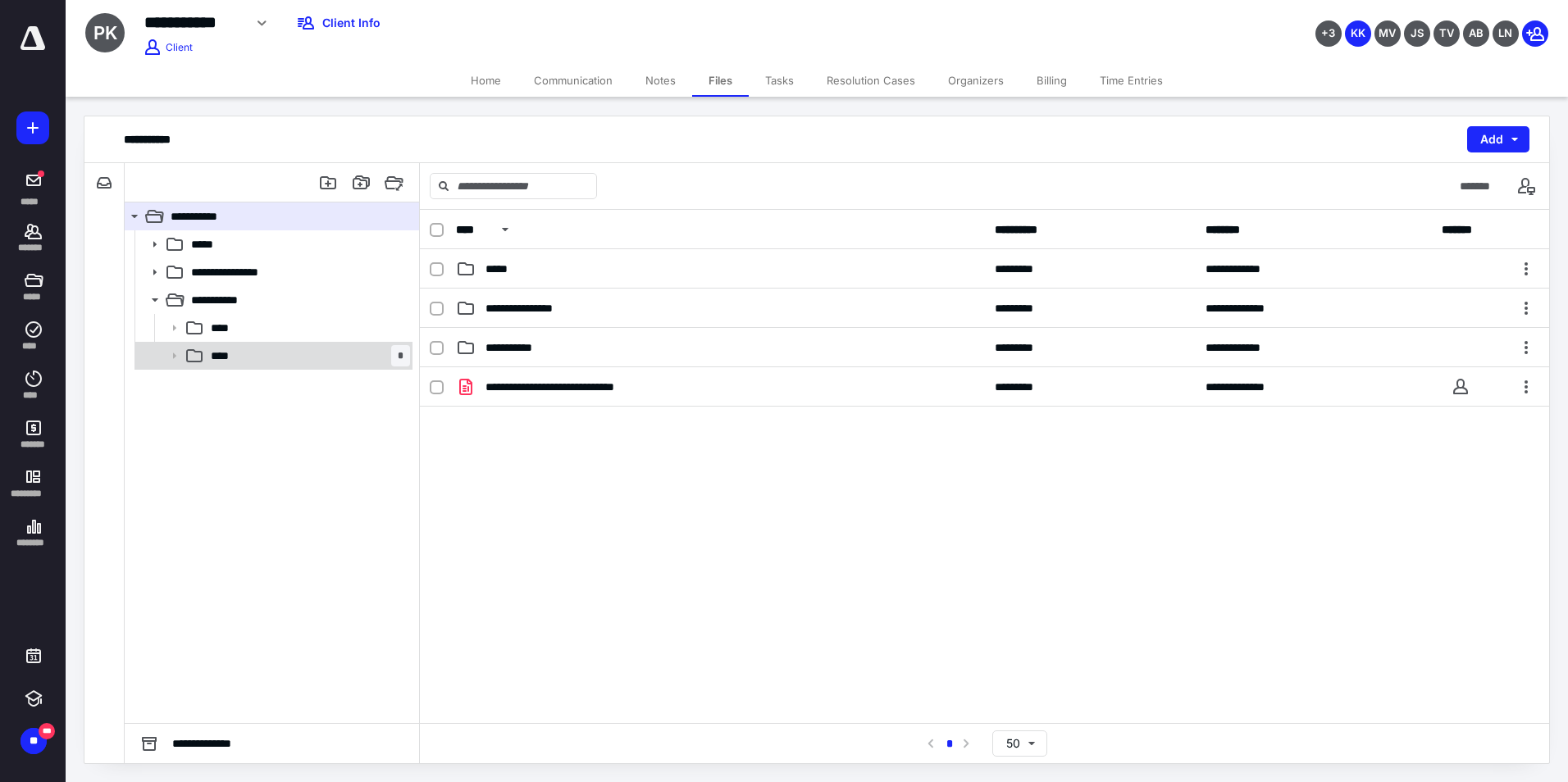 click 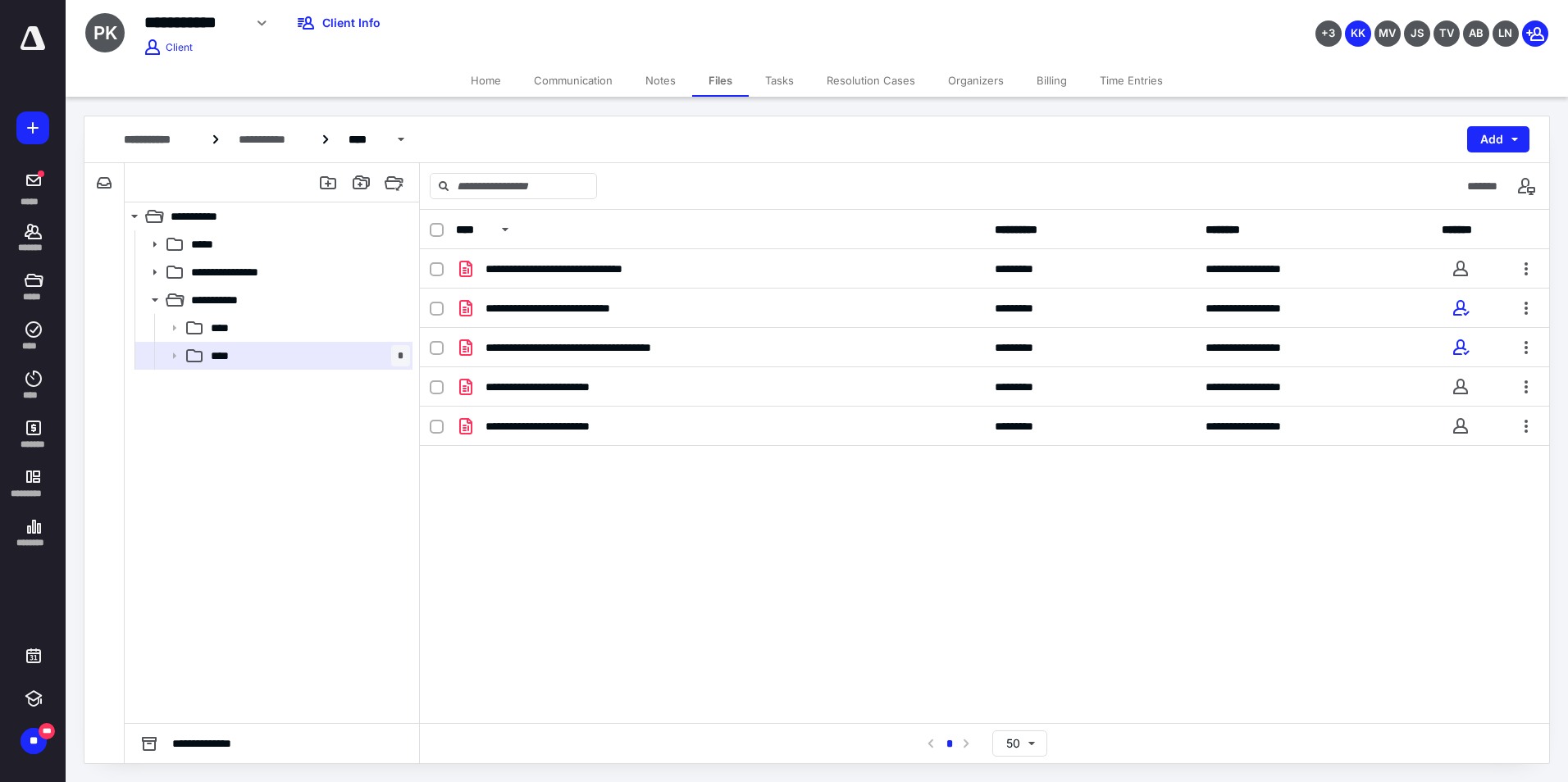 click on "Home" at bounding box center (485, 80) 